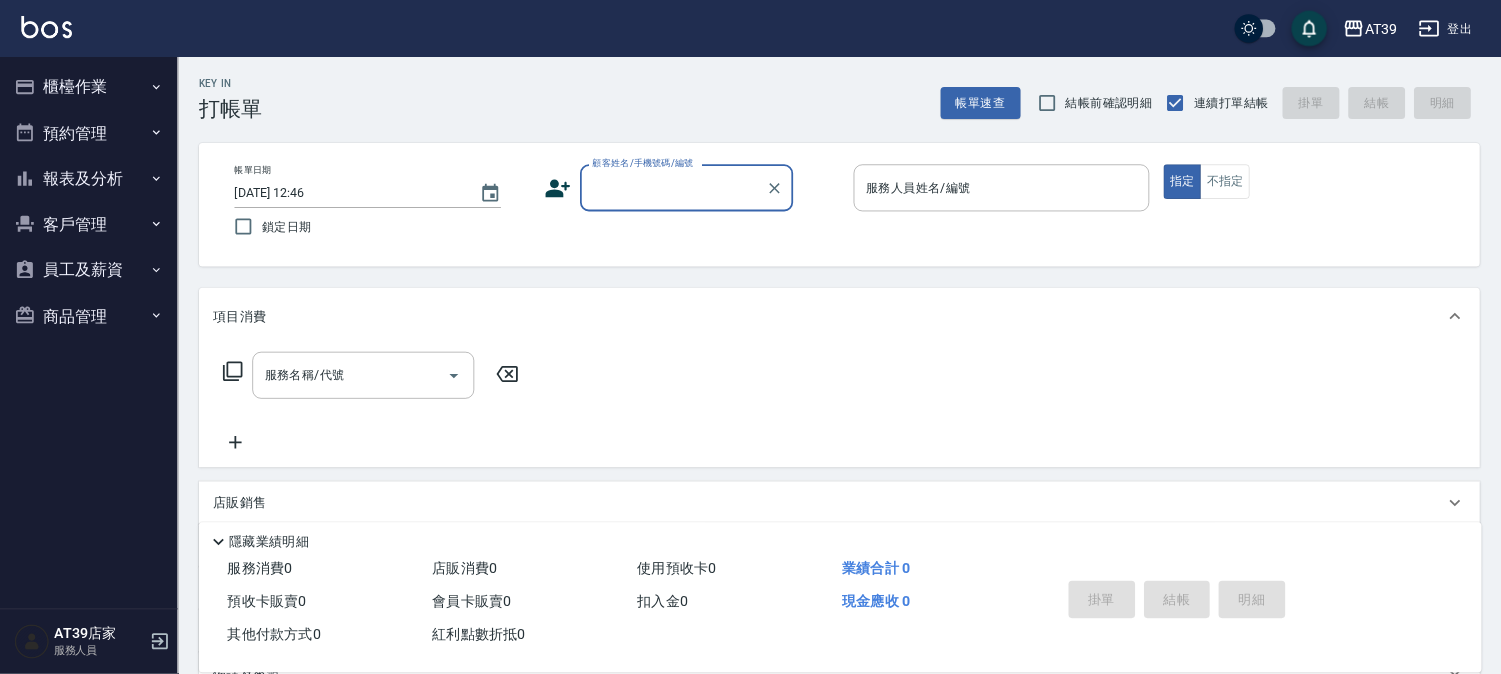 scroll, scrollTop: 0, scrollLeft: 0, axis: both 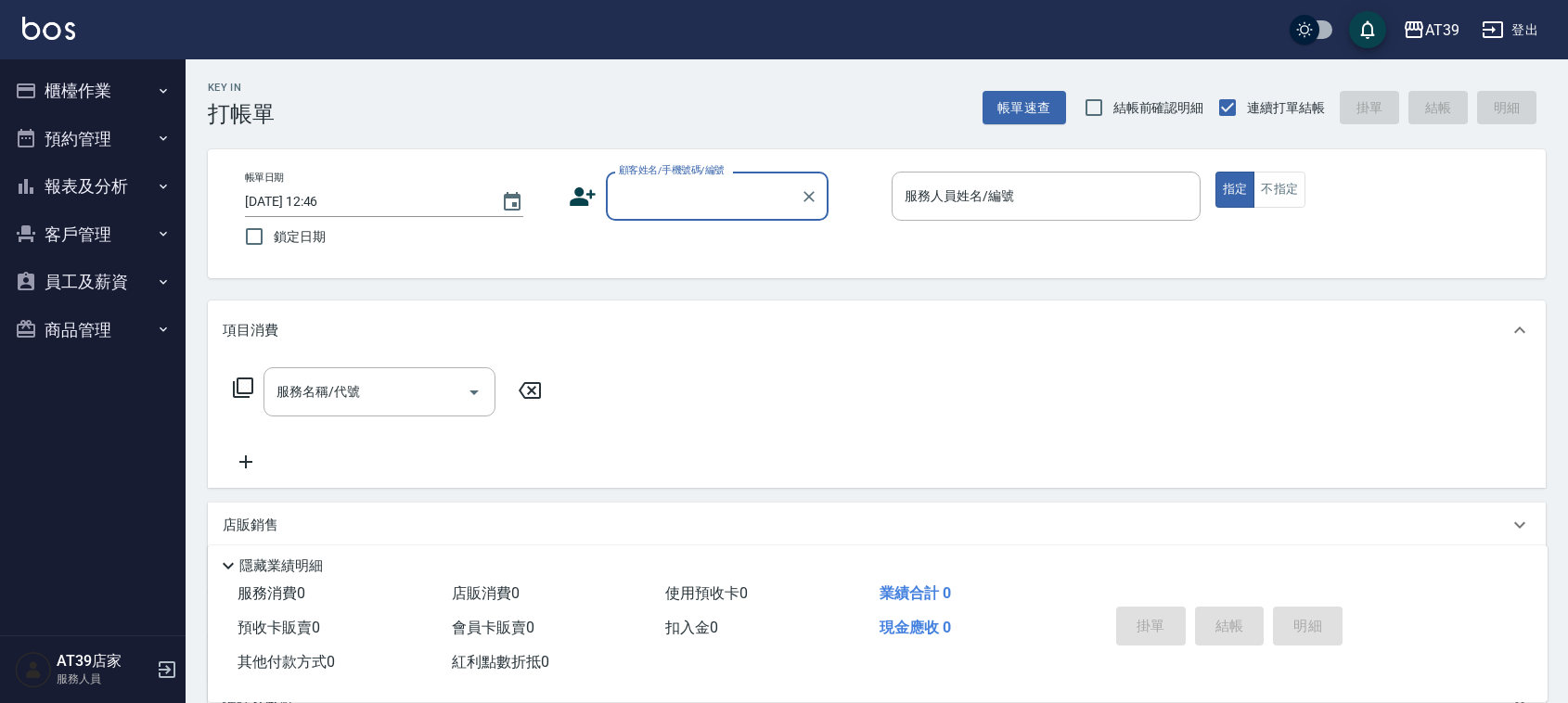click on "顧客姓名/手機號碼/編號" at bounding box center (703, 196) 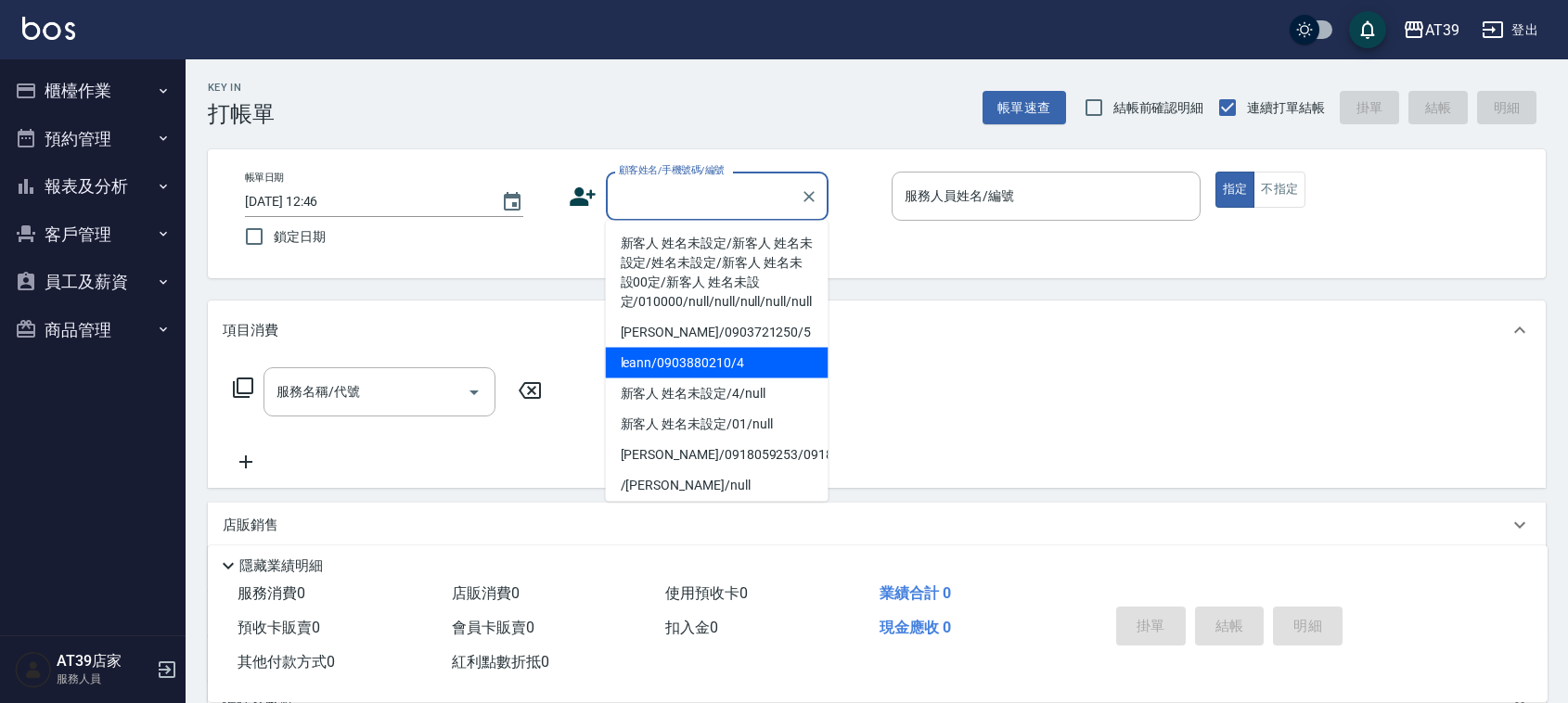 click on "leann/0903880210/4" at bounding box center (717, 363) 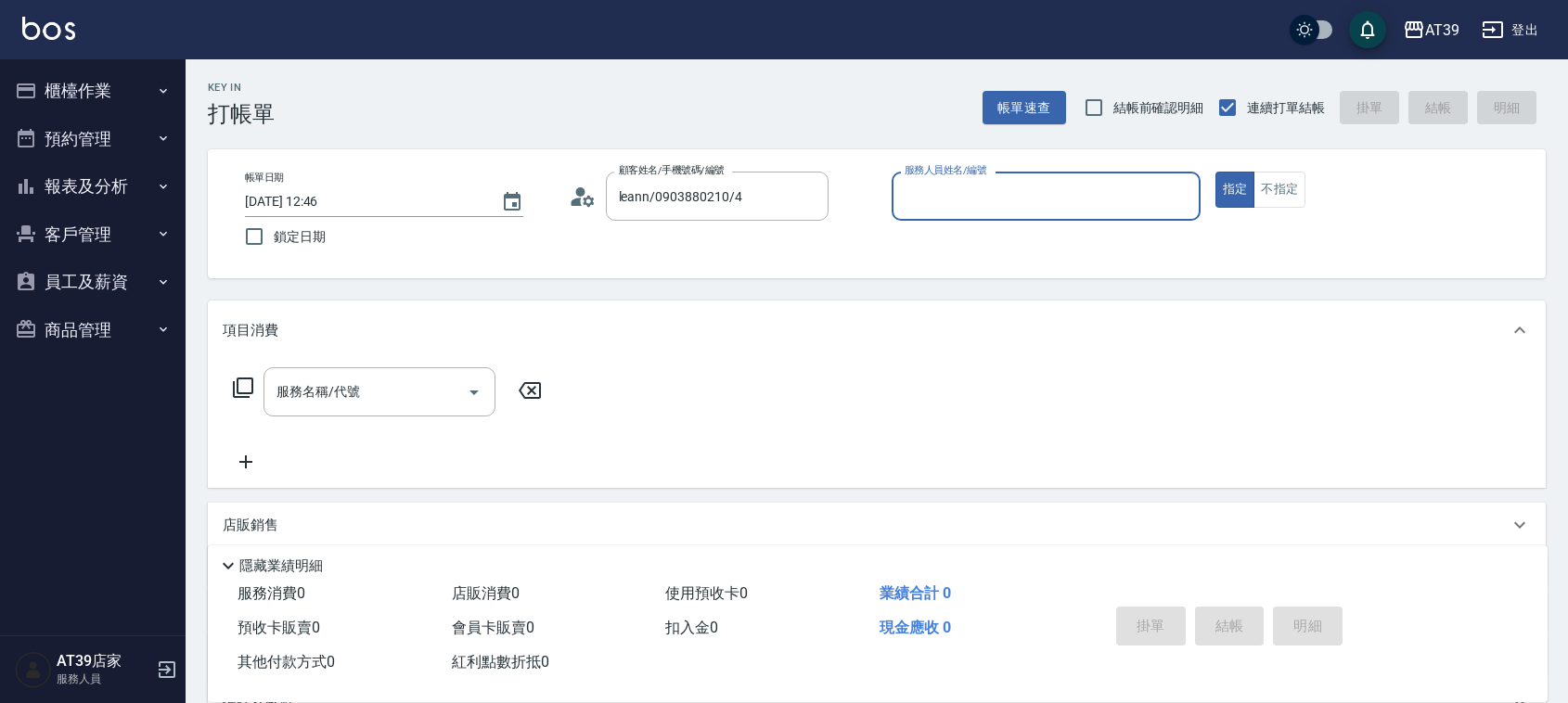 type on "Leann-4" 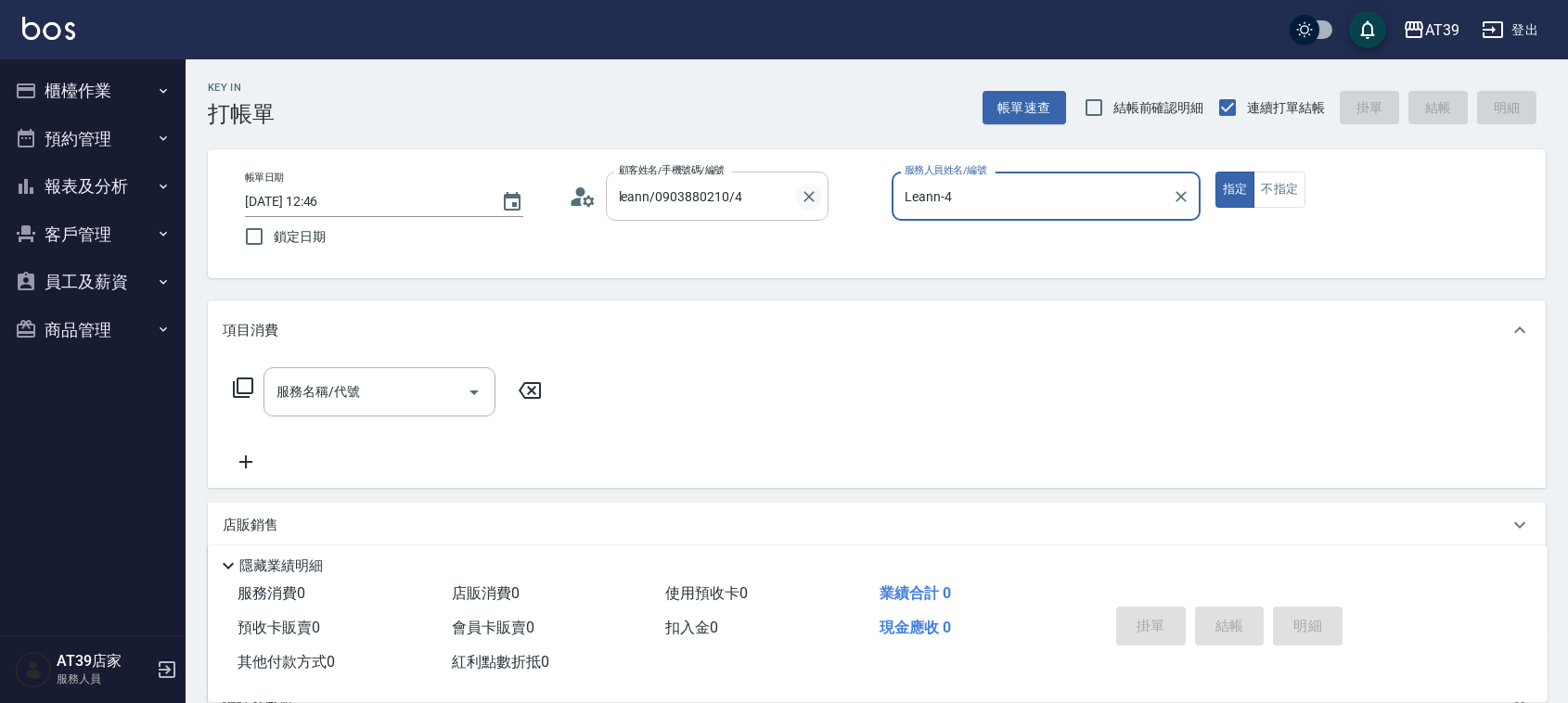 click 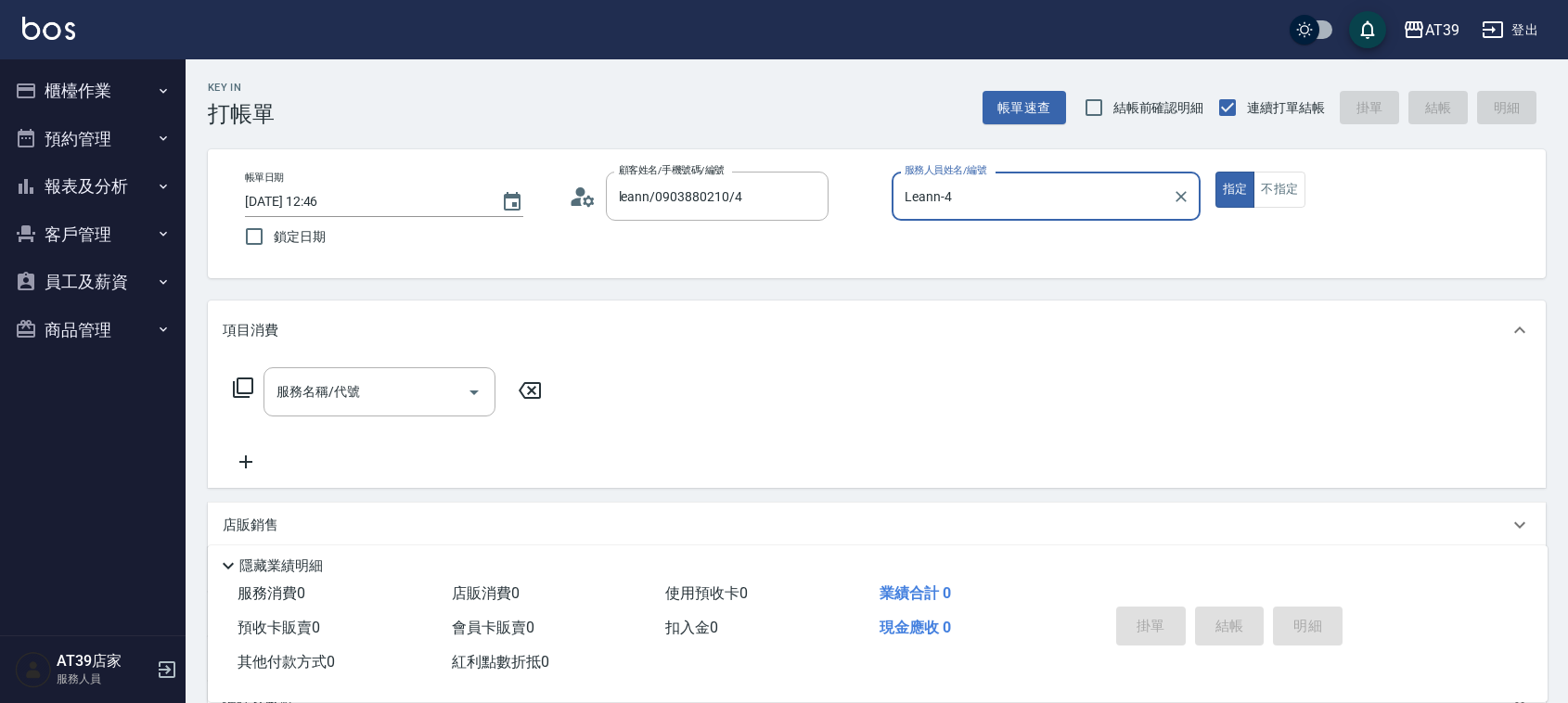 type 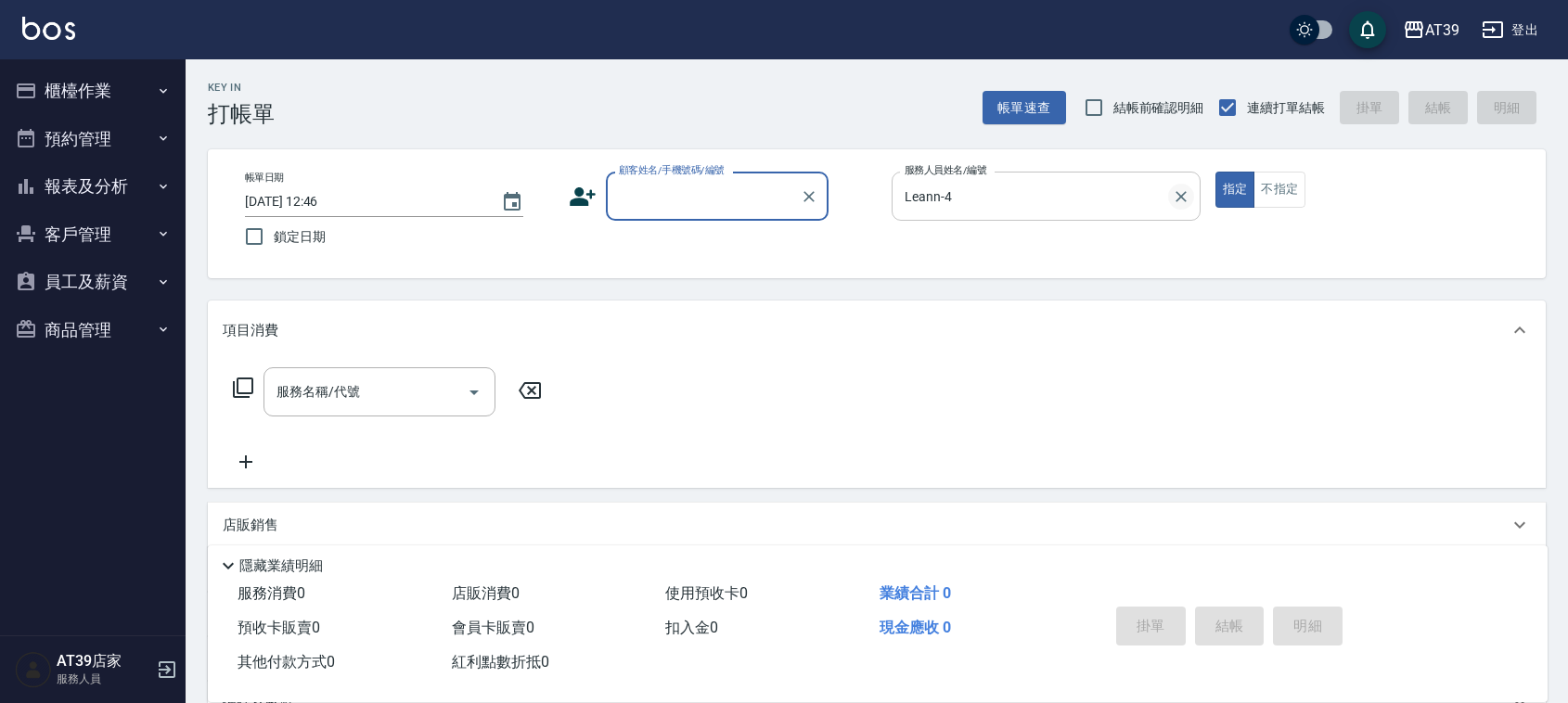 click at bounding box center (1181, 197) 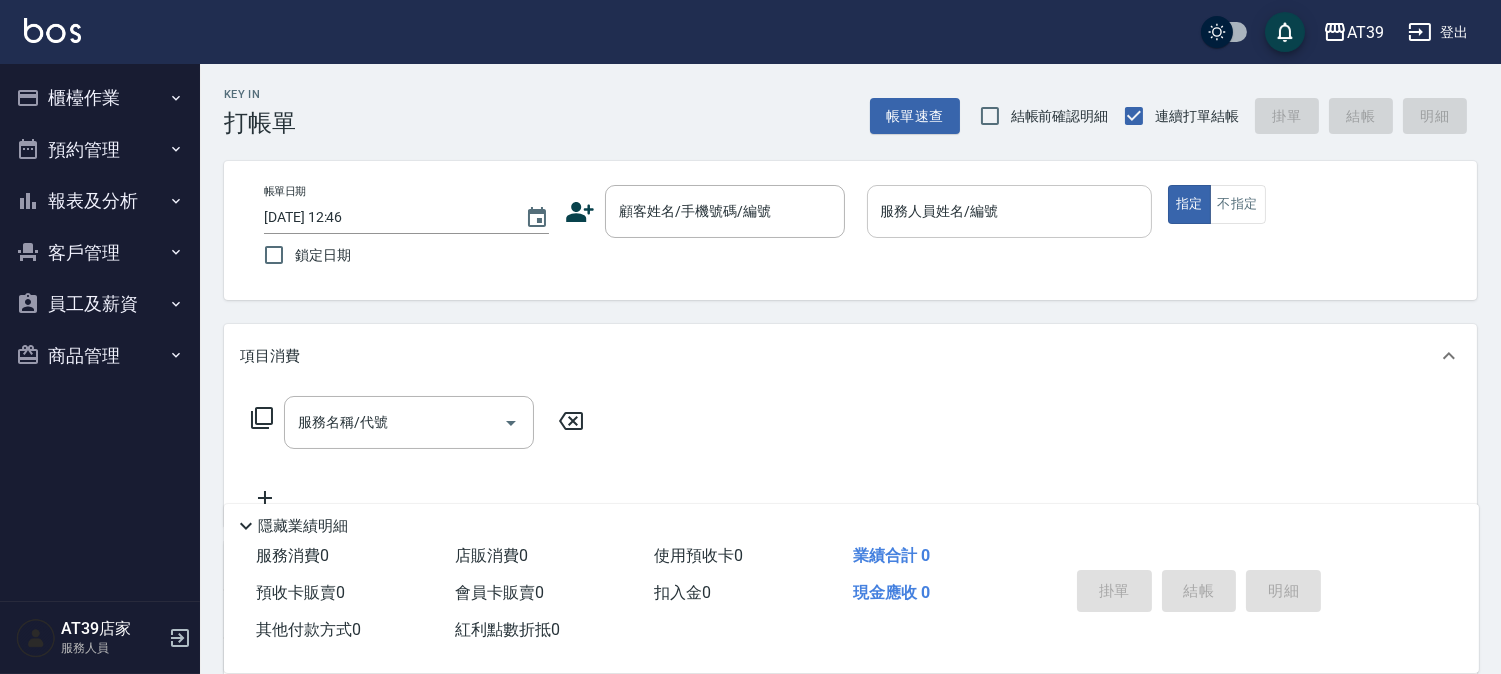 drag, startPoint x: 250, startPoint y: 13, endPoint x: 754, endPoint y: 103, distance: 511.97266 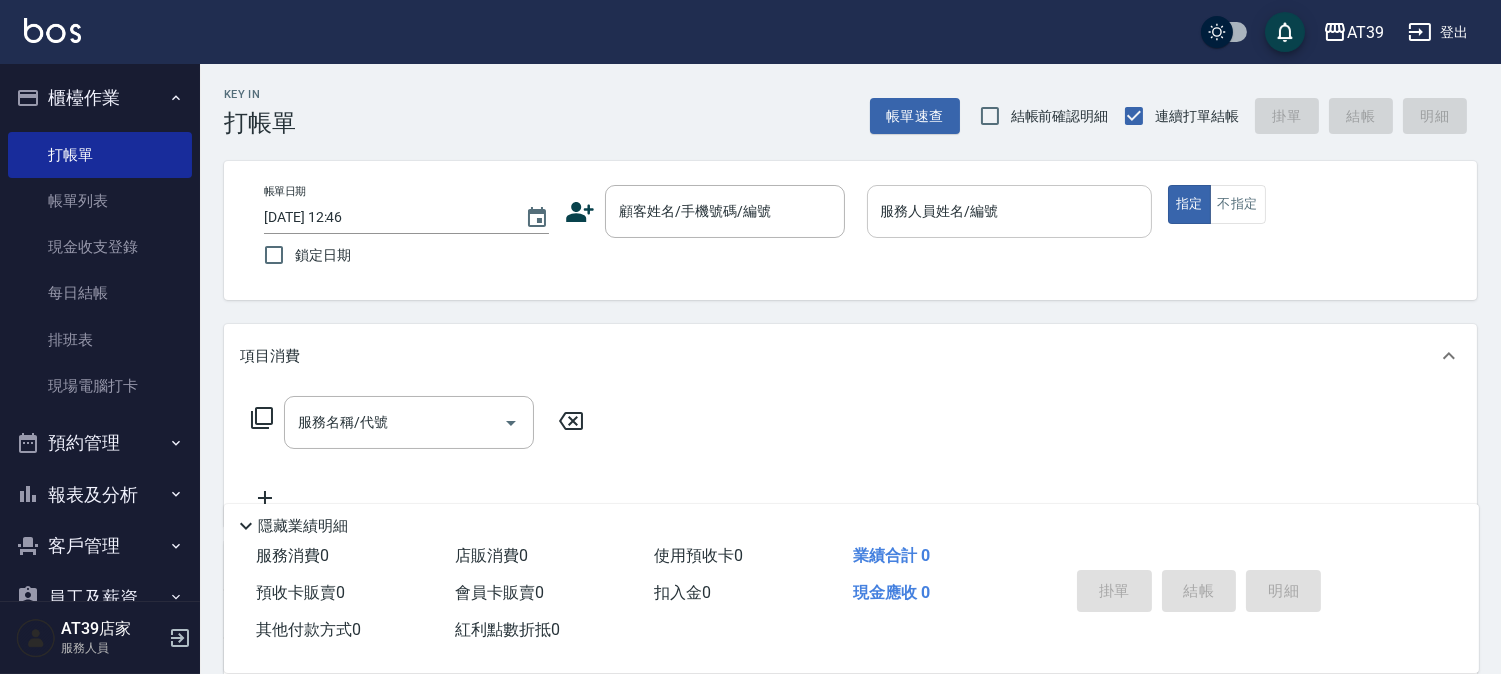 click 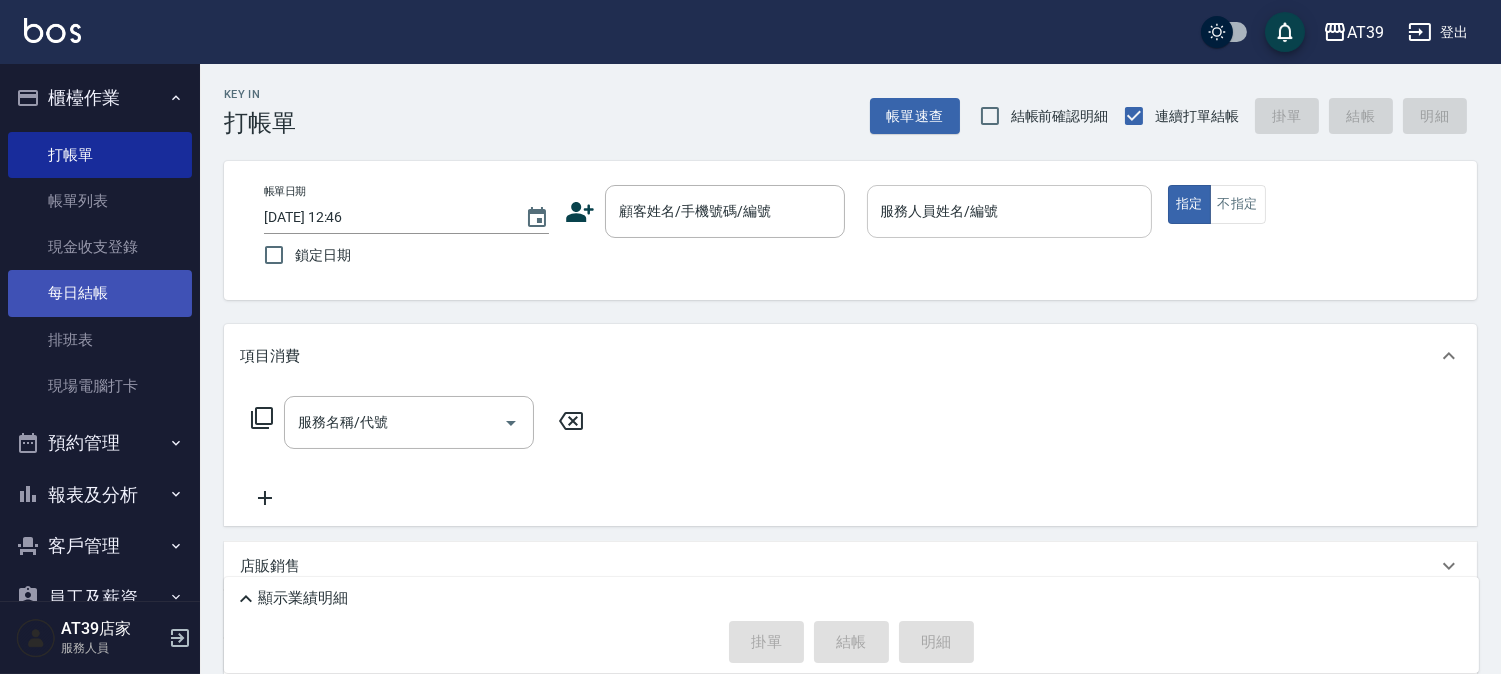 click on "每日結帳" at bounding box center [100, 293] 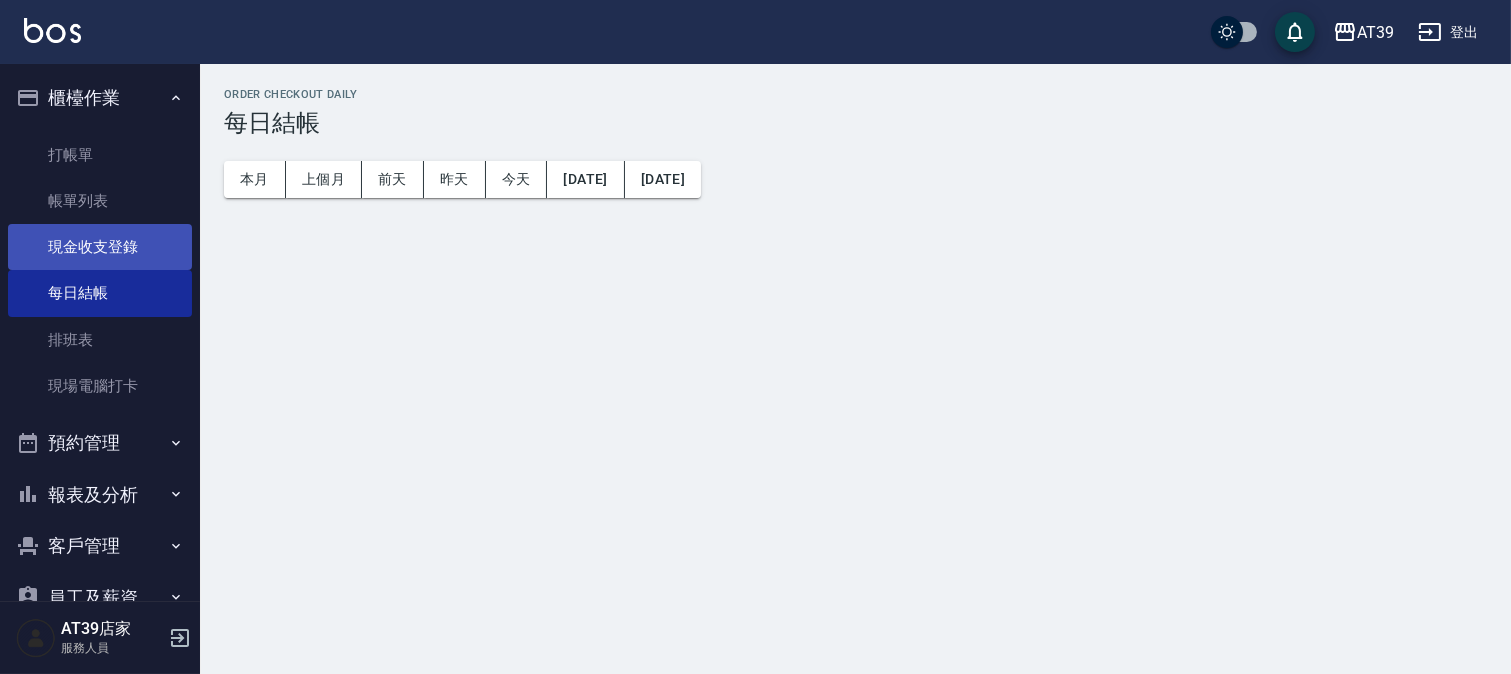 click on "現金收支登錄" at bounding box center [100, 247] 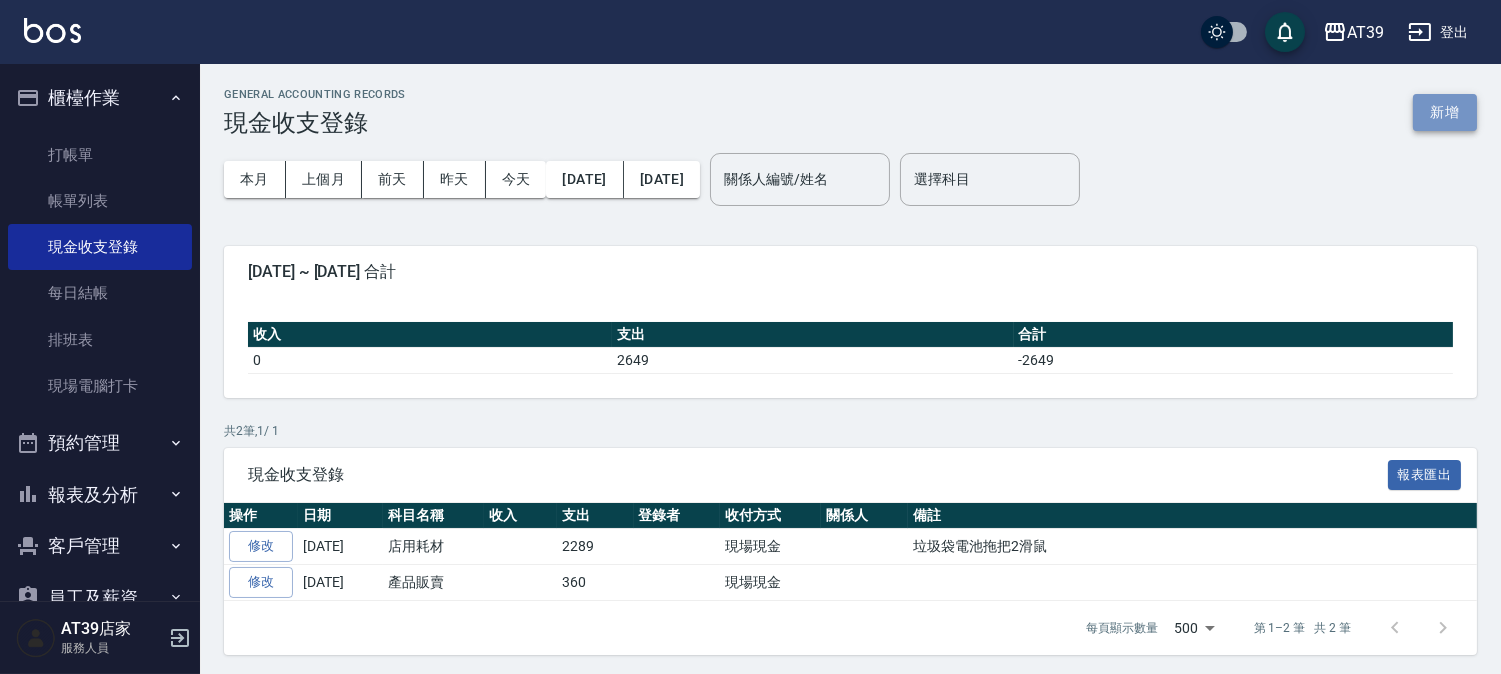 click on "新增" at bounding box center (1445, 112) 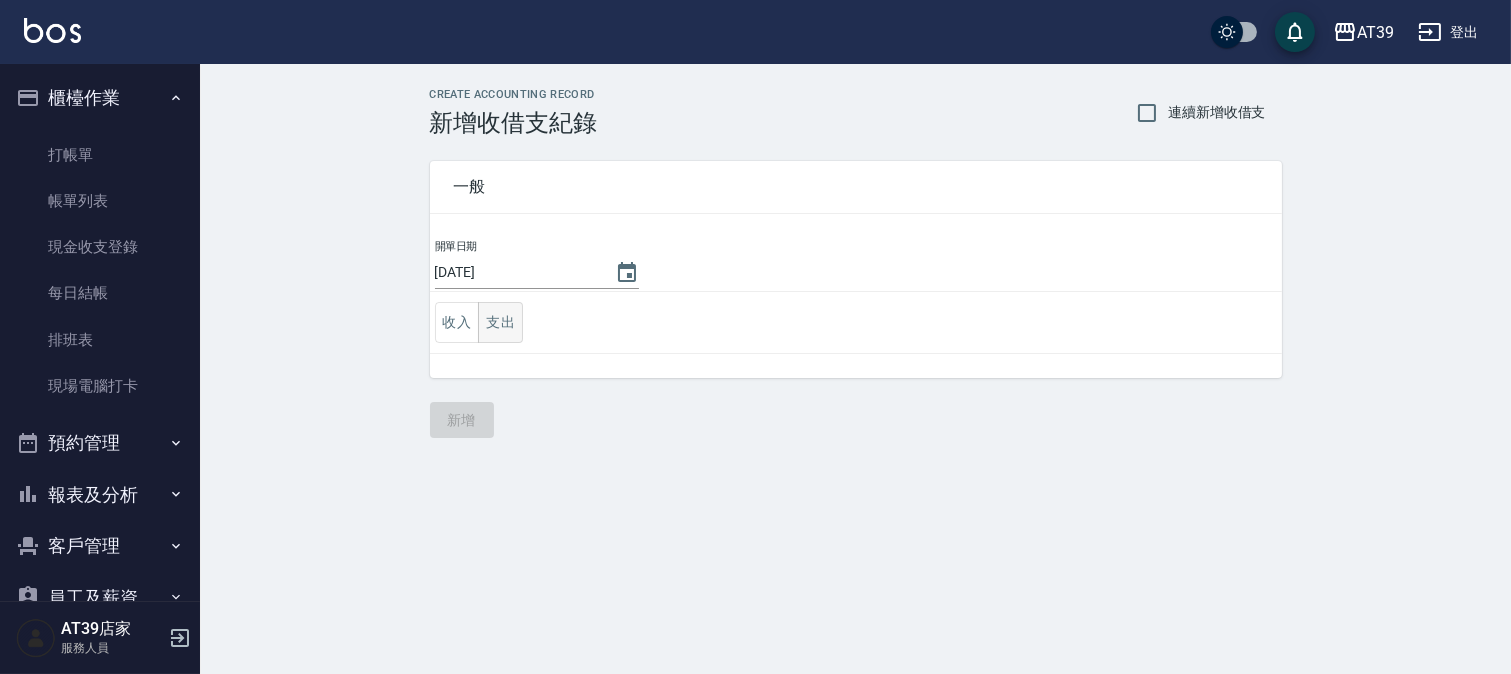 click on "支出" at bounding box center (500, 322) 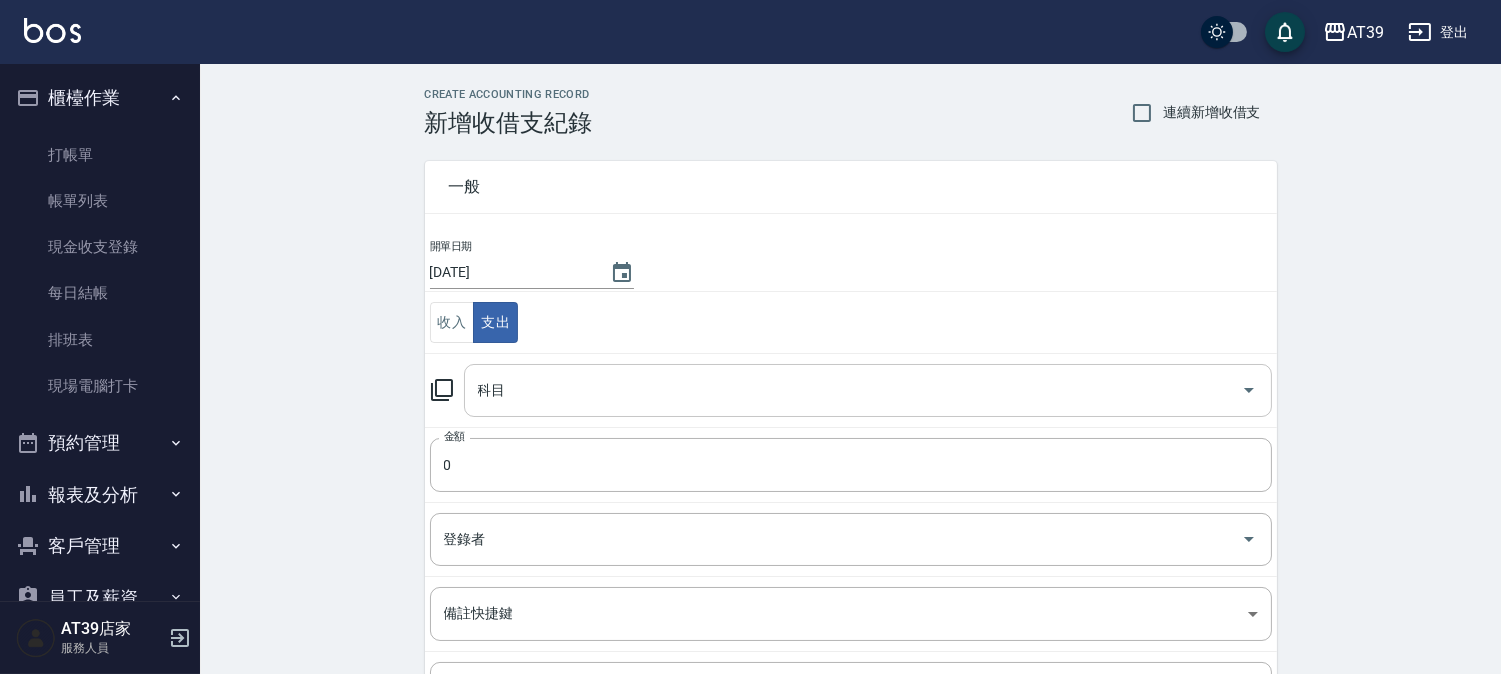 click on "科目" at bounding box center [853, 390] 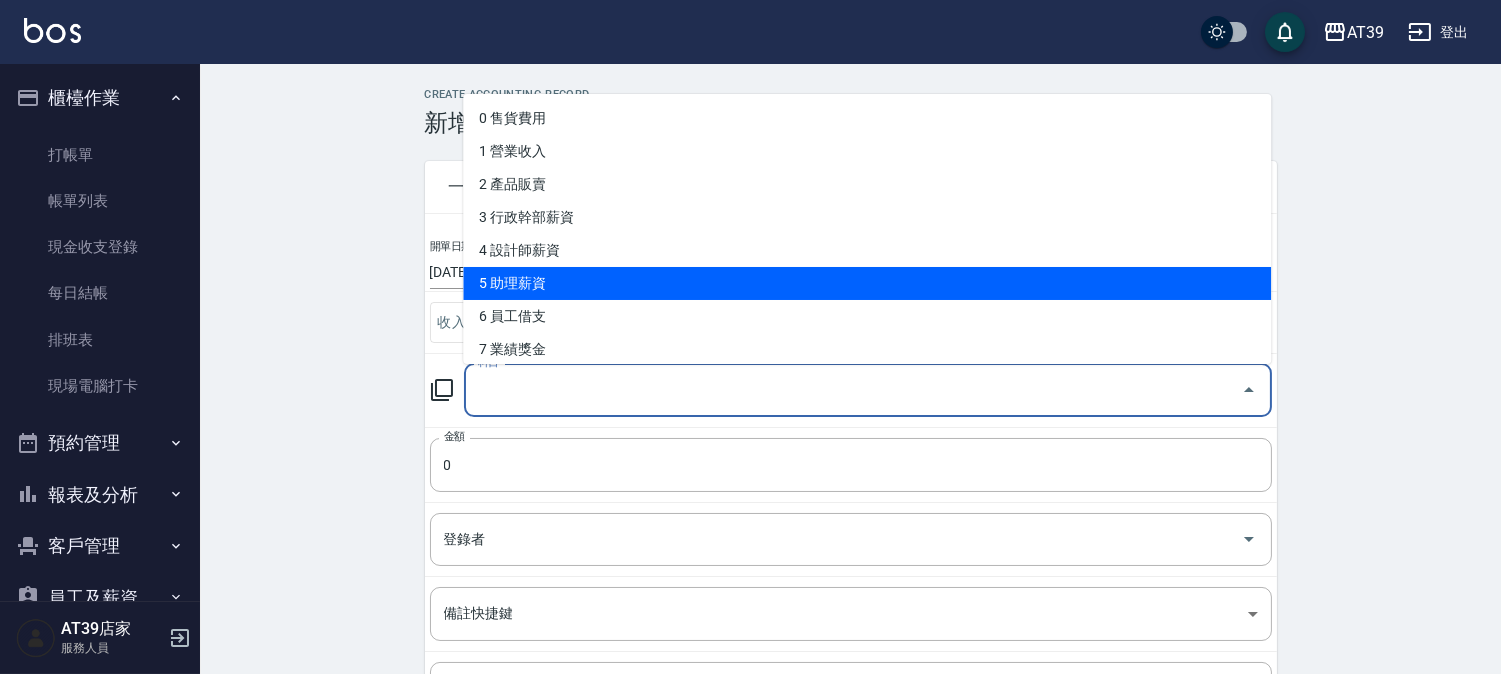 click on "5 助理薪資" at bounding box center [867, 283] 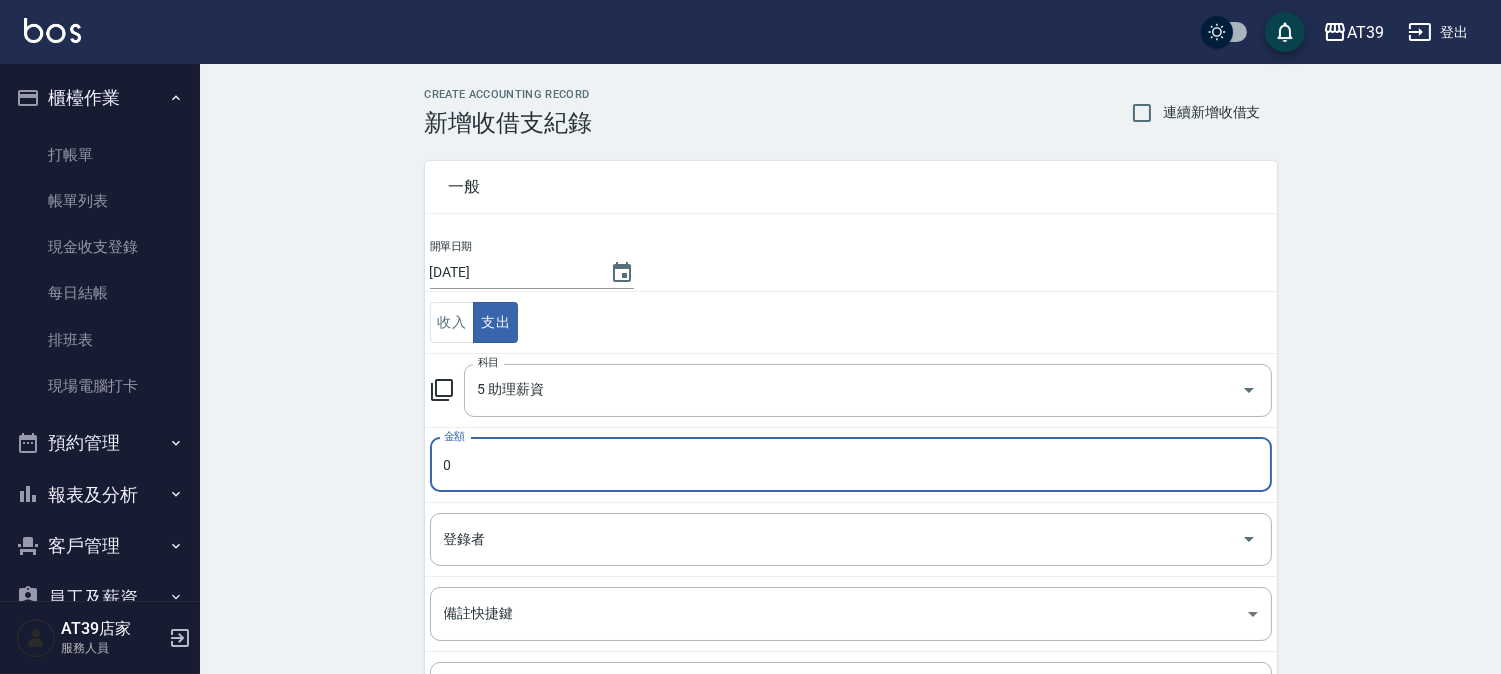 click on "0" at bounding box center [851, 465] 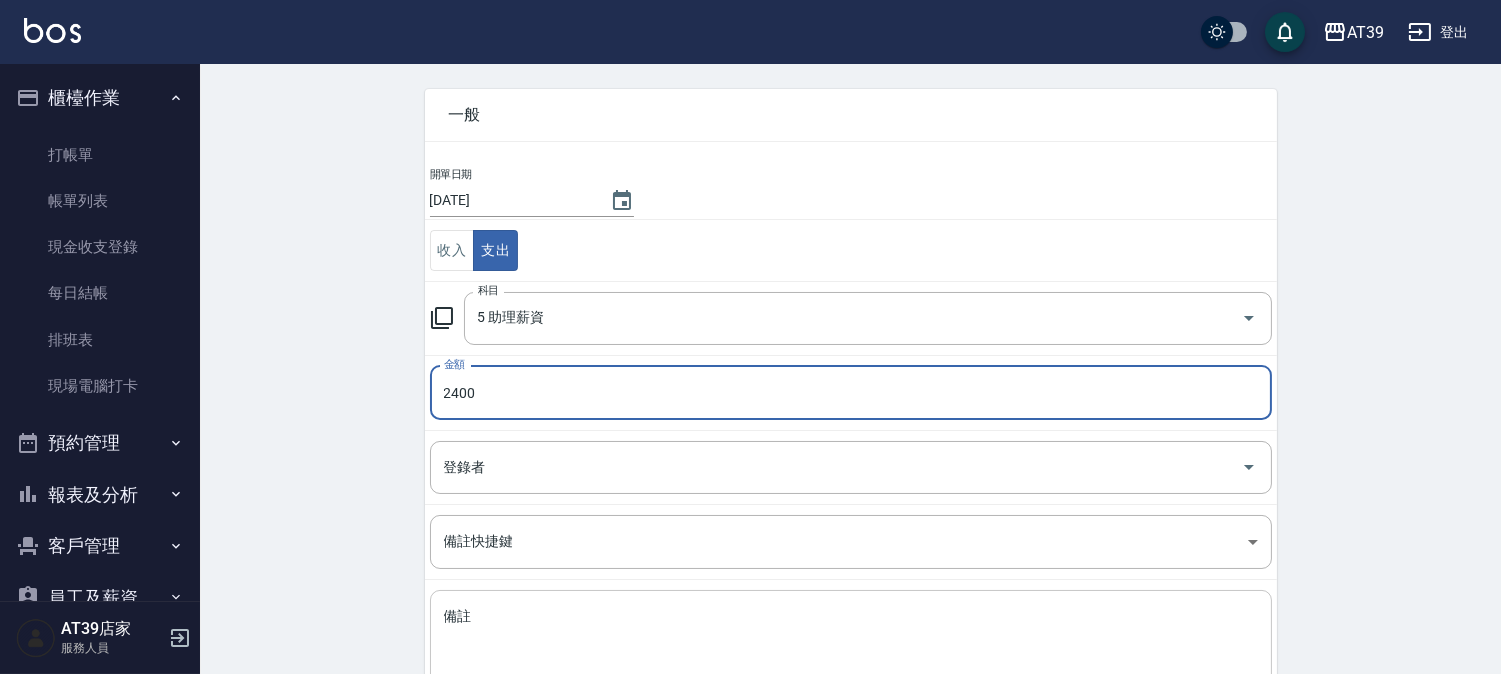 scroll, scrollTop: 111, scrollLeft: 0, axis: vertical 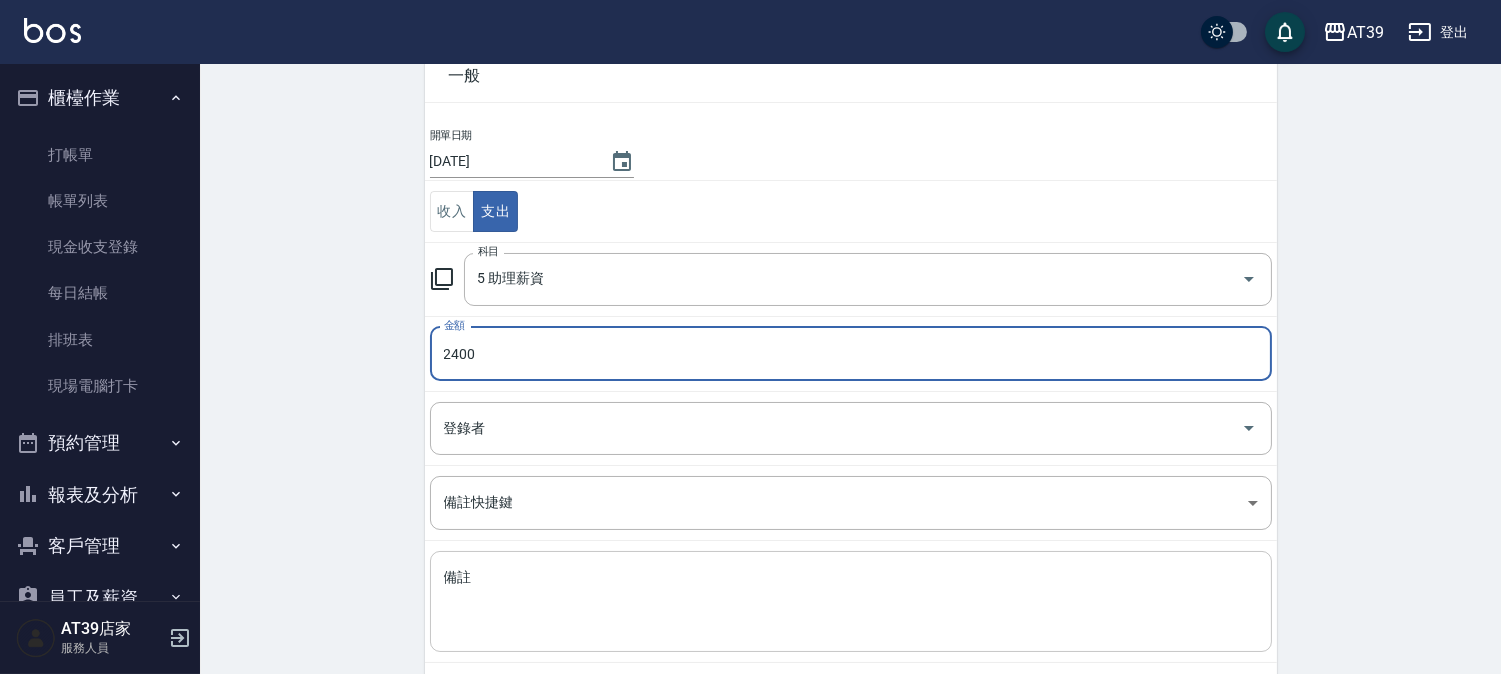 type on "2400" 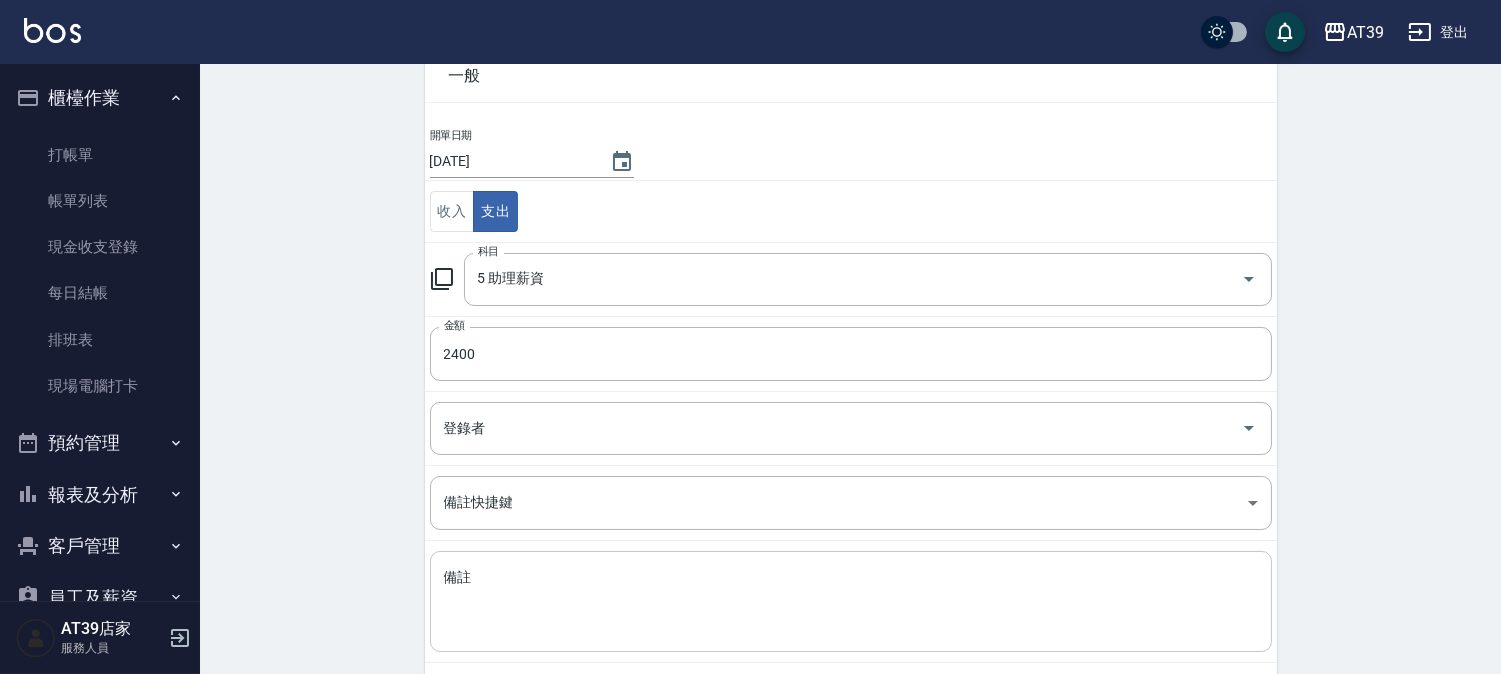 click on "x 備註" at bounding box center [851, 601] 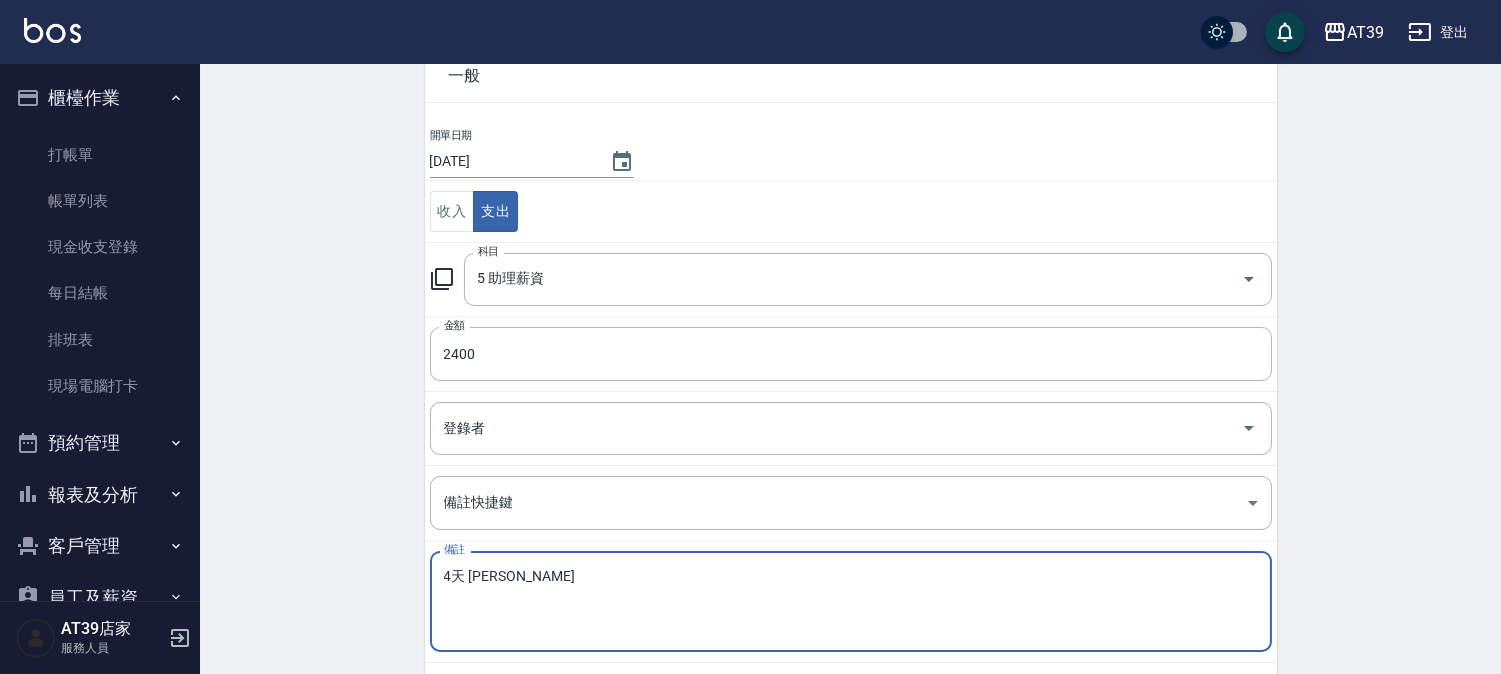 scroll, scrollTop: 208, scrollLeft: 0, axis: vertical 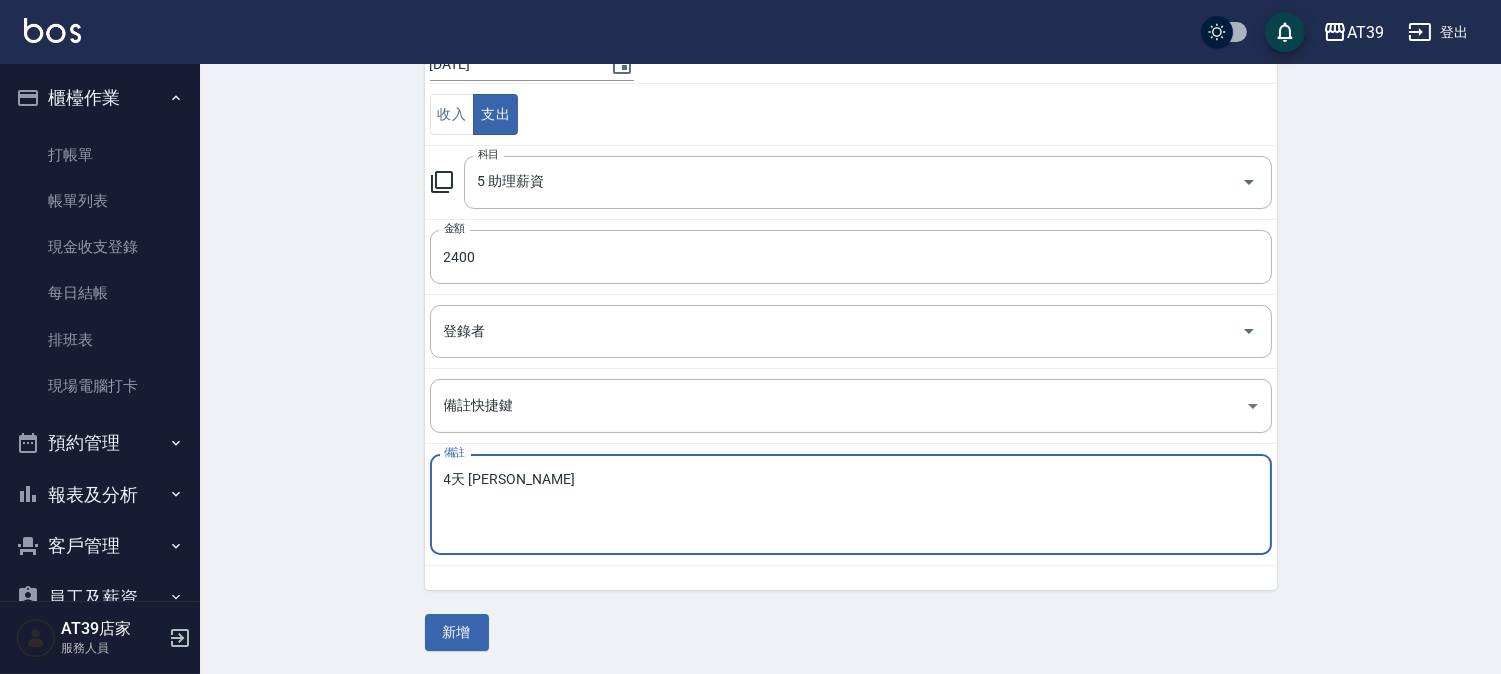 click on "4天 [PERSON_NAME]" at bounding box center [851, 505] 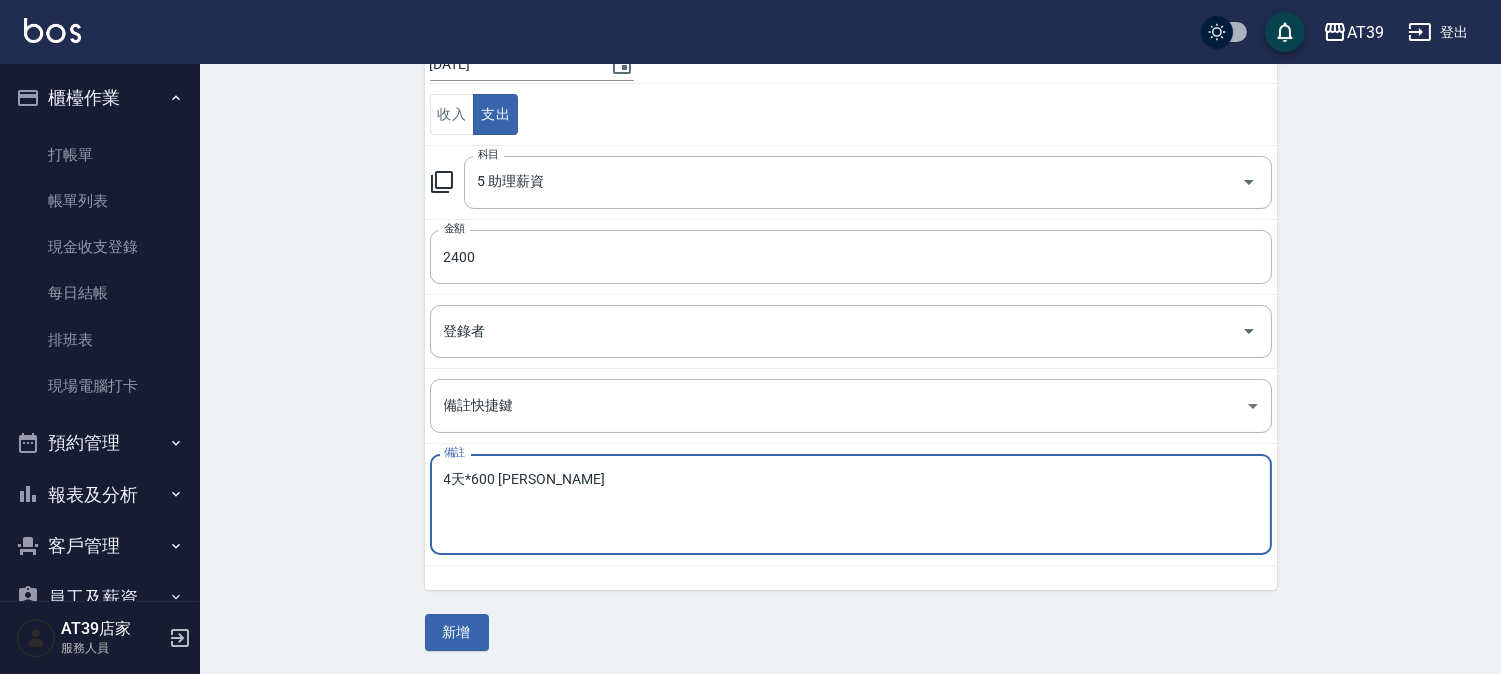 click on "4天*600 [PERSON_NAME]" at bounding box center [851, 505] 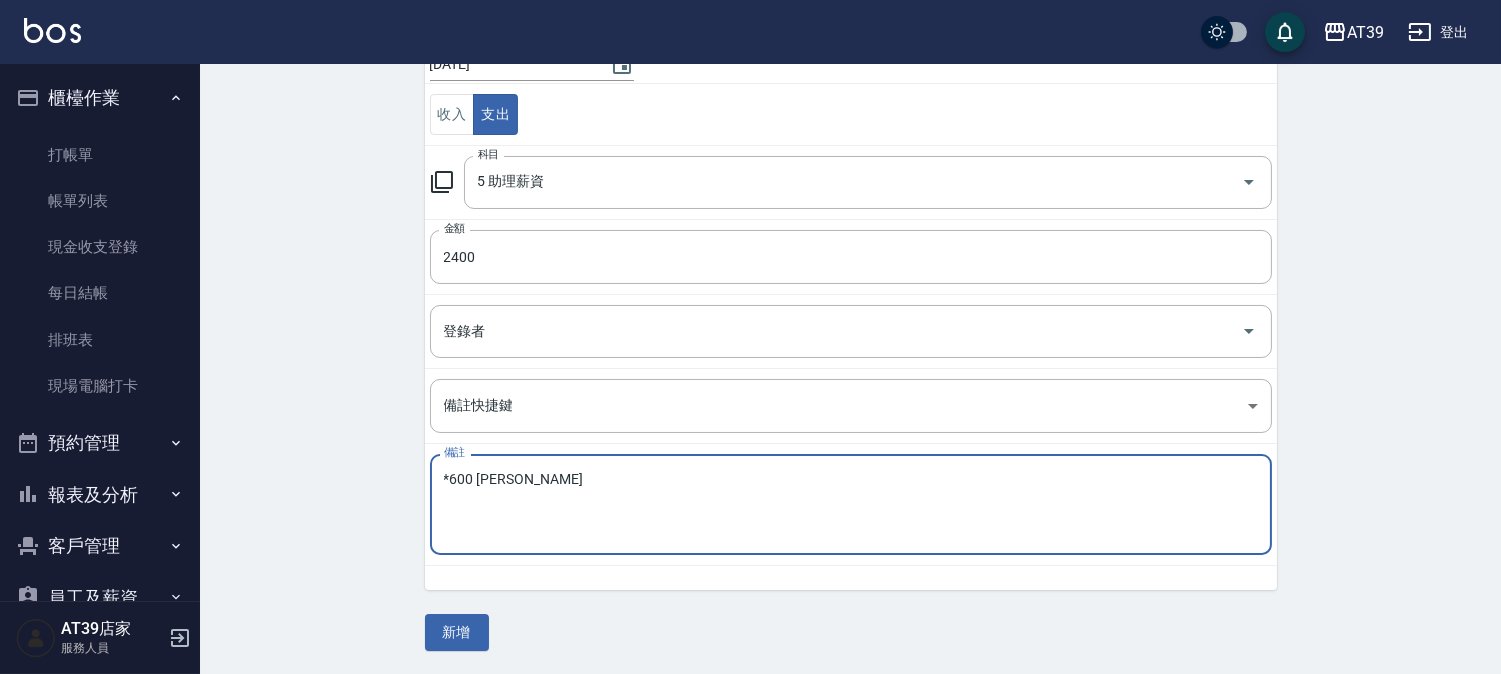 click on "*600 [PERSON_NAME]" at bounding box center (851, 505) 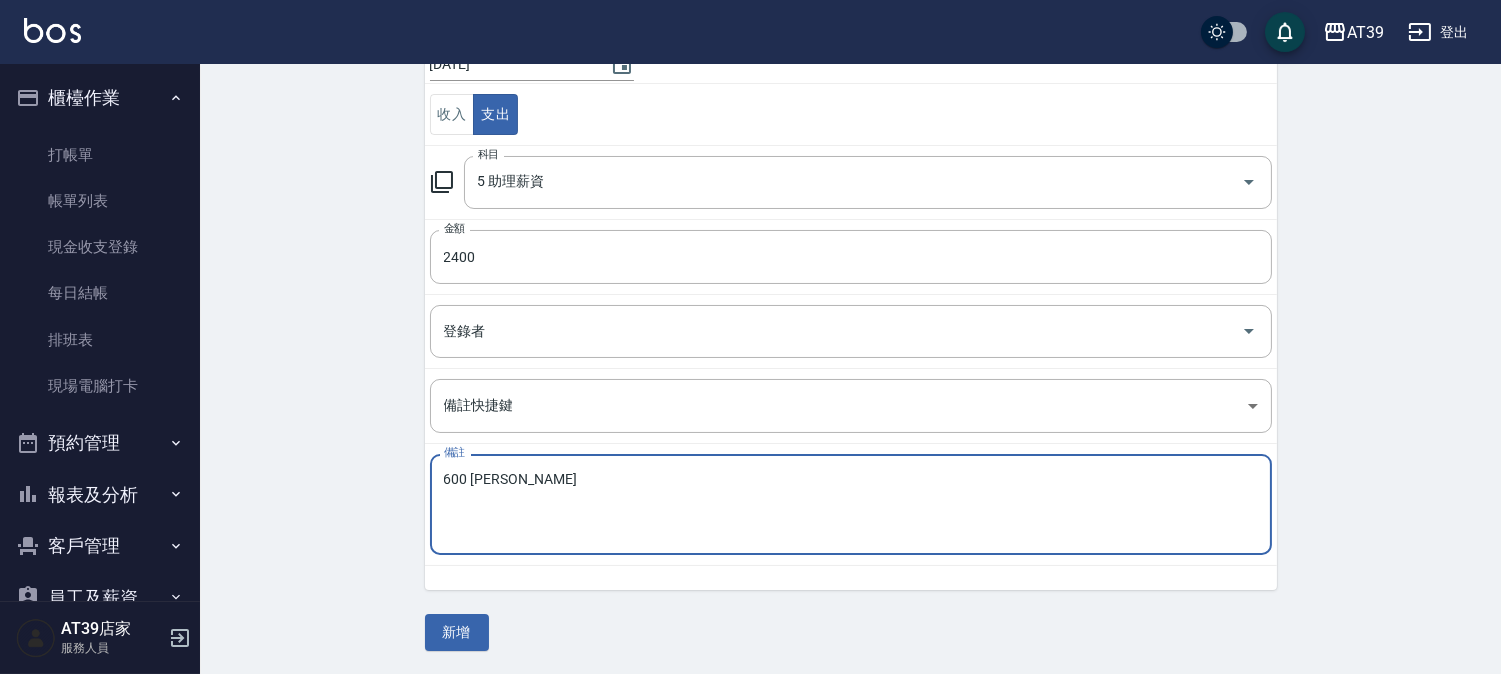 click on "600 [PERSON_NAME]" at bounding box center (851, 505) 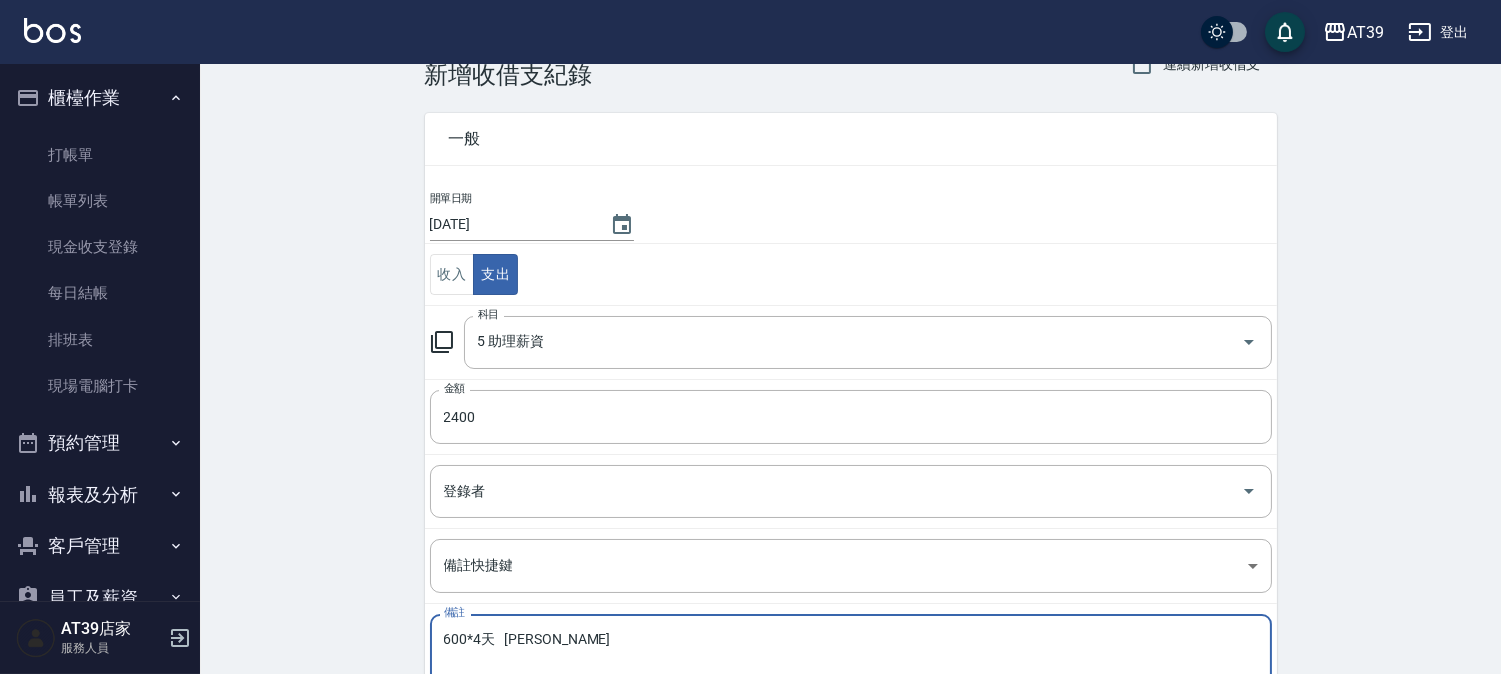 scroll, scrollTop: 33, scrollLeft: 0, axis: vertical 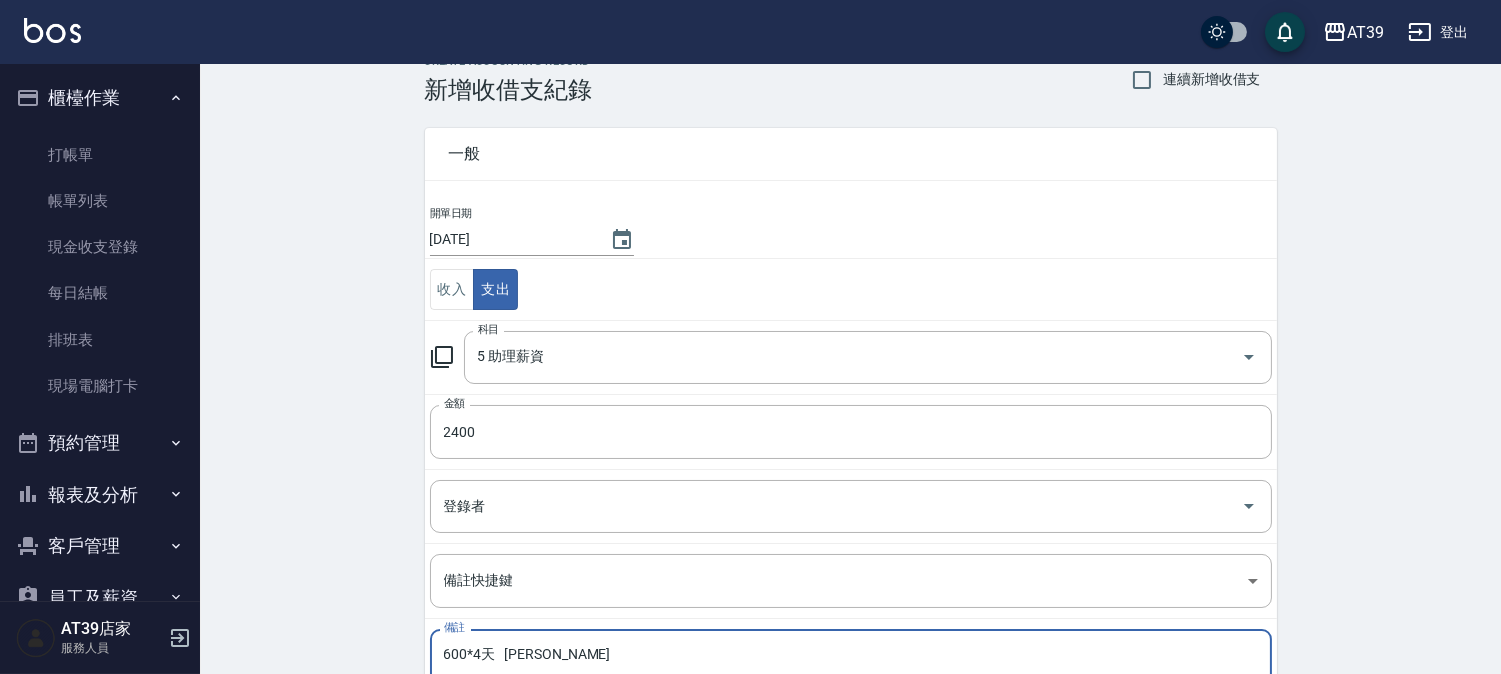 type on "600*4天   [PERSON_NAME]" 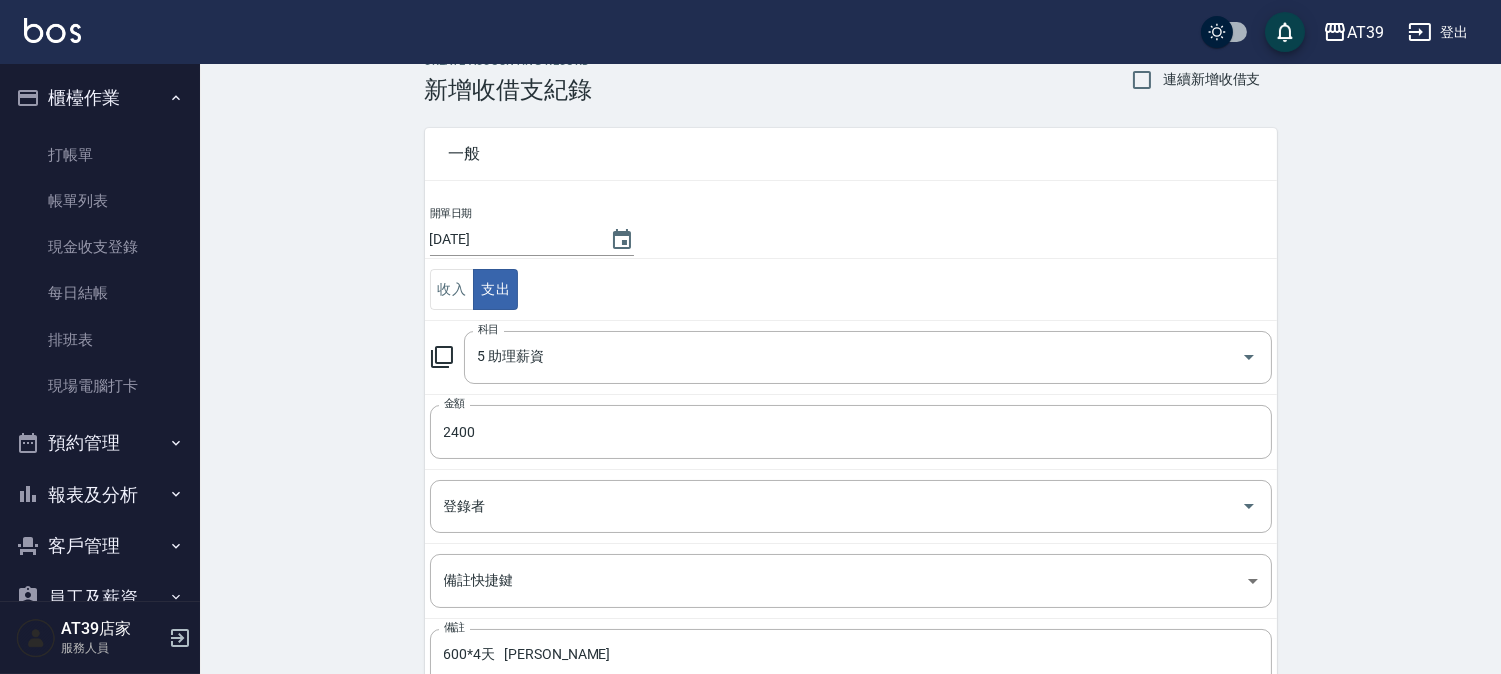 drag, startPoint x: 1500, startPoint y: 373, endPoint x: 1492, endPoint y: 320, distance: 53.600372 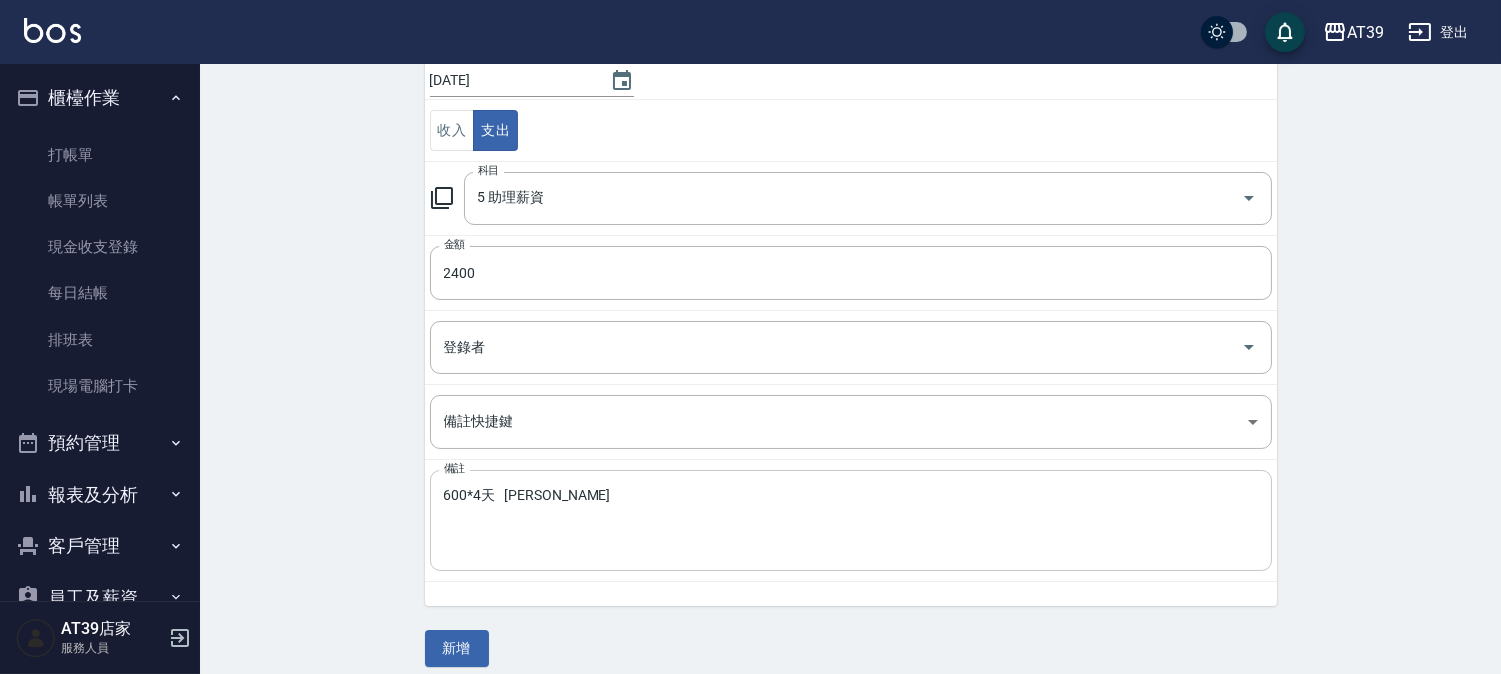 scroll, scrollTop: 208, scrollLeft: 0, axis: vertical 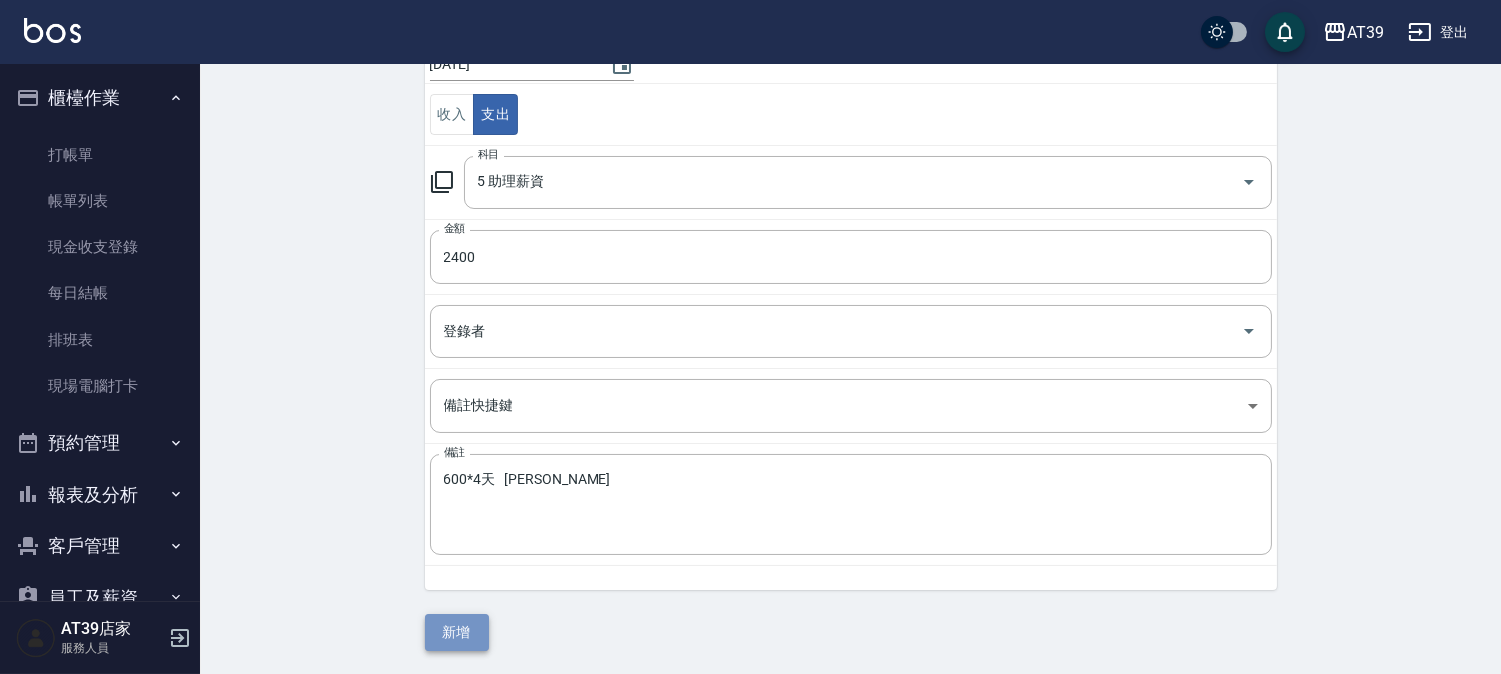 click on "新增" at bounding box center (457, 632) 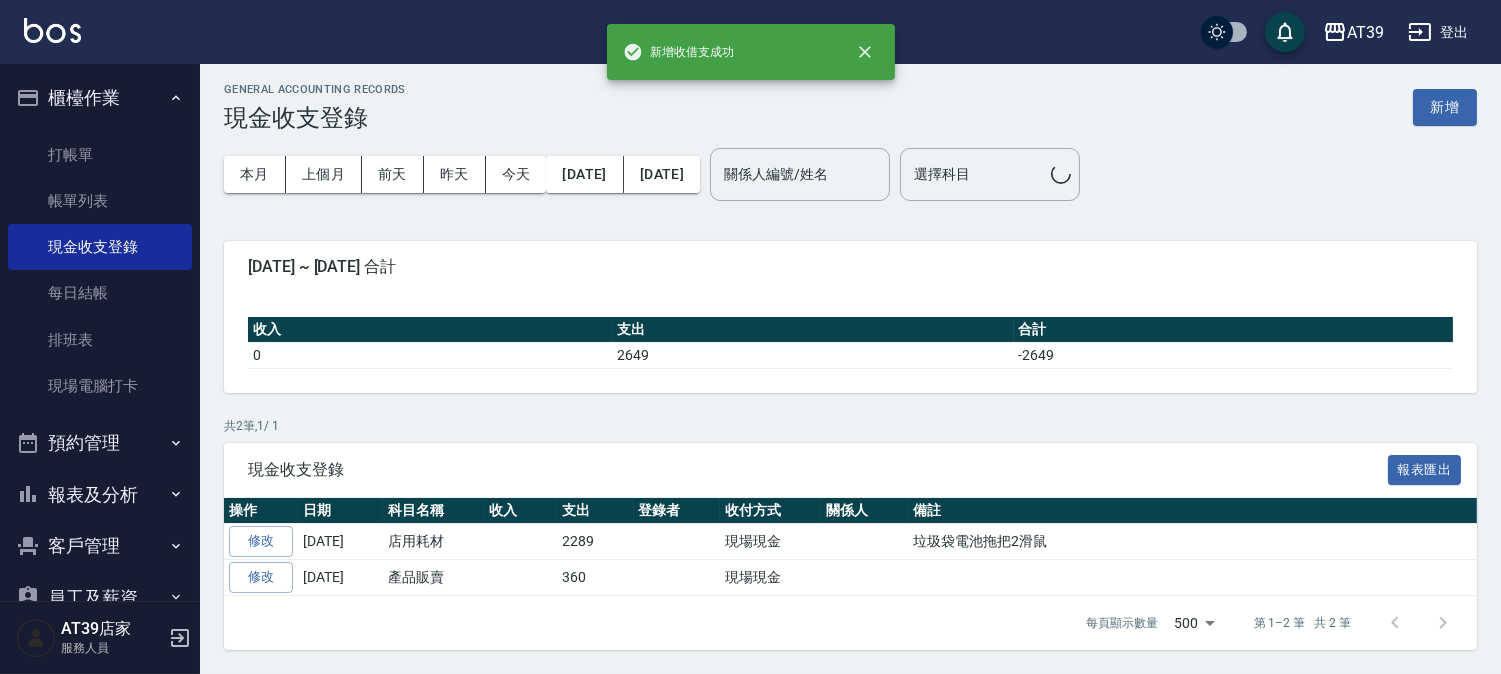 scroll, scrollTop: 0, scrollLeft: 0, axis: both 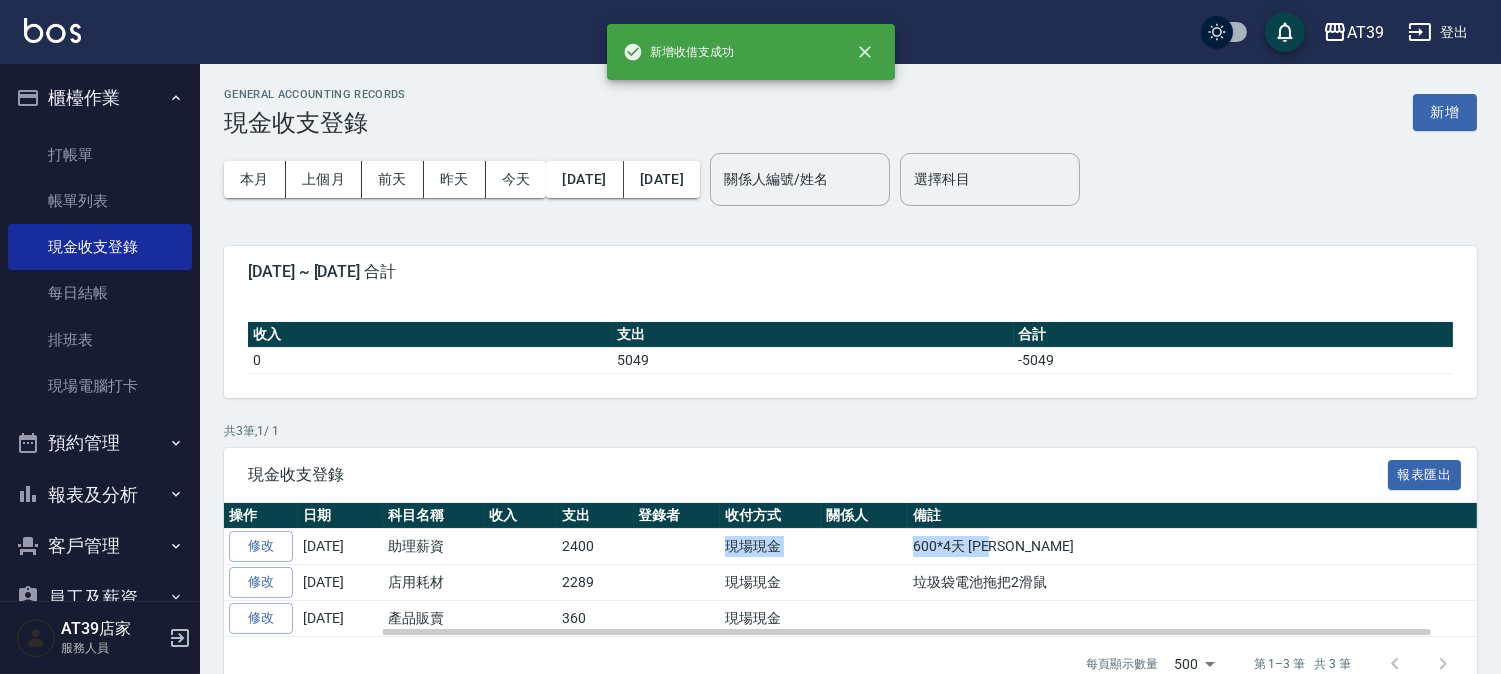 drag, startPoint x: 654, startPoint y: 541, endPoint x: 1071, endPoint y: 552, distance: 417.14505 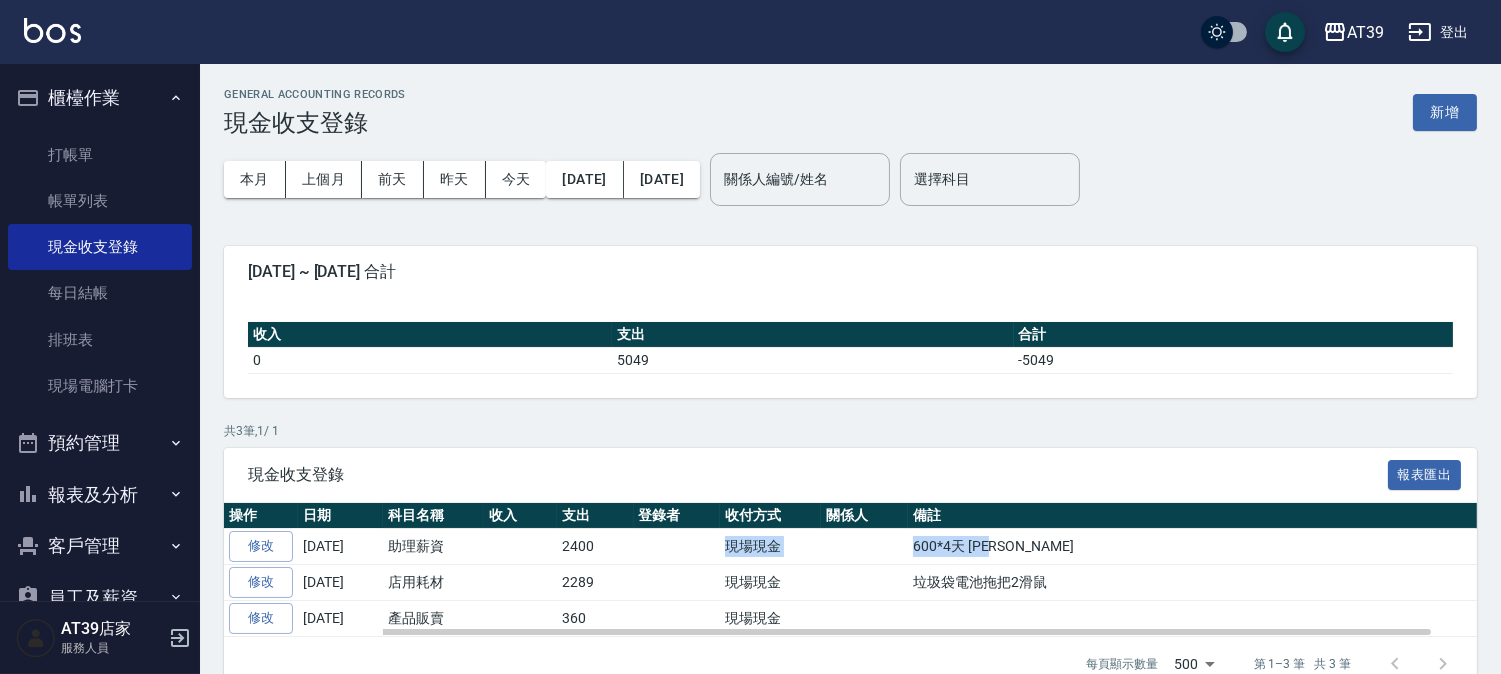 click on "600*4天   [PERSON_NAME]" at bounding box center (1216, 547) 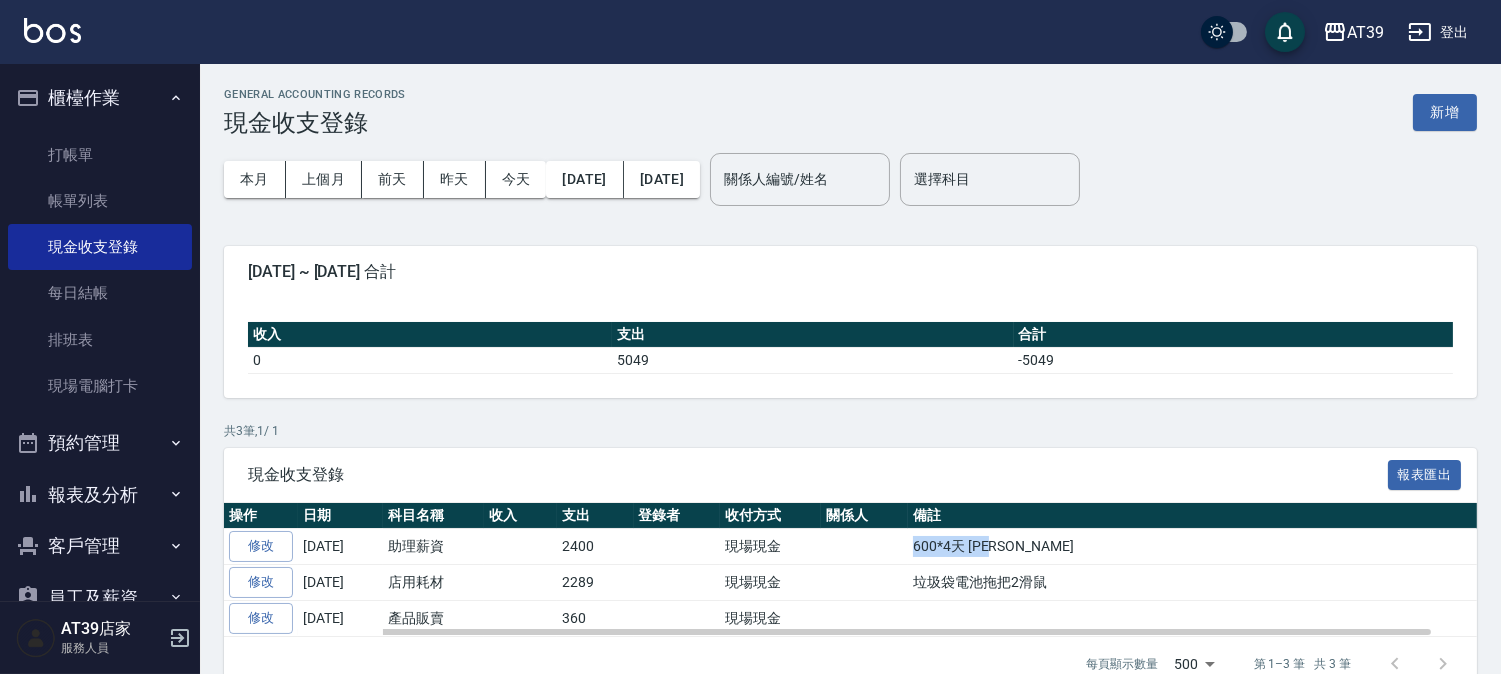 drag, startPoint x: 1071, startPoint y: 552, endPoint x: 872, endPoint y: 562, distance: 199.2511 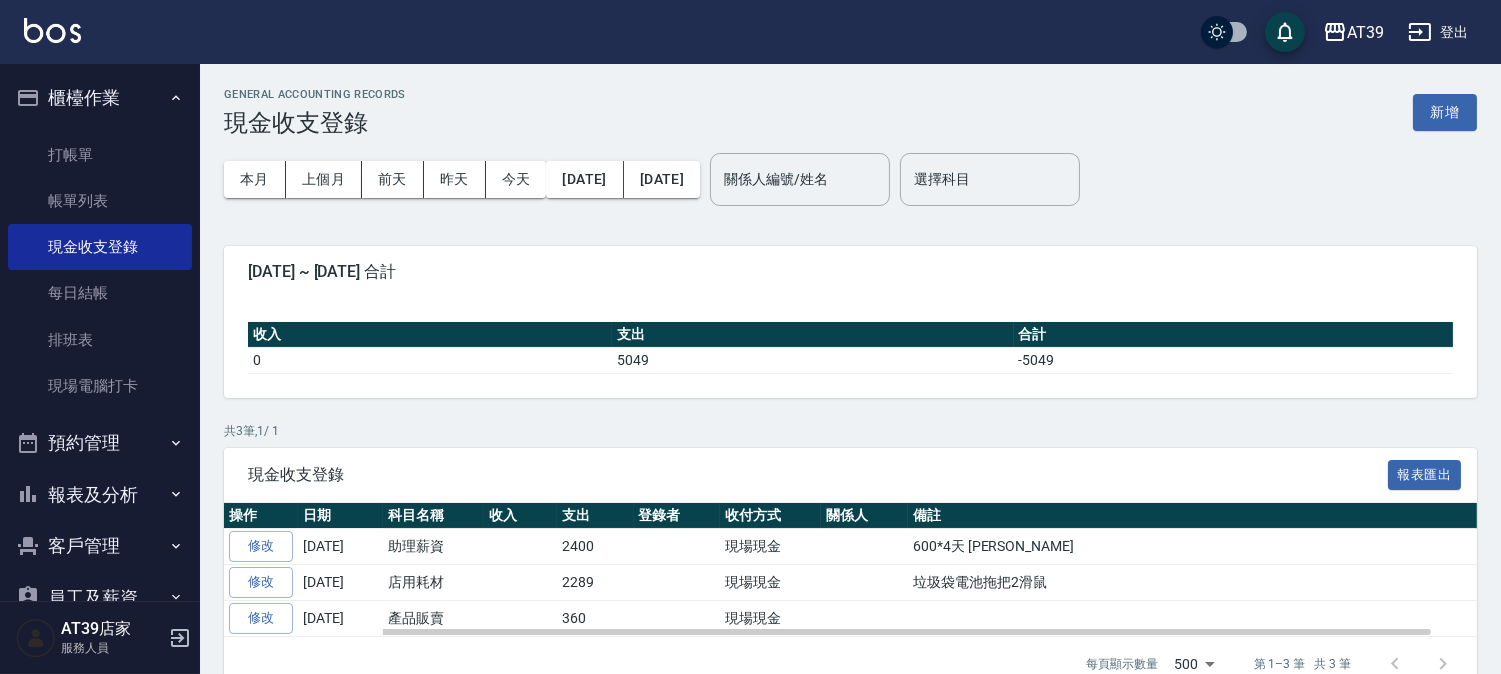 click on "垃圾袋電池拖把2滑鼠" at bounding box center [1216, 583] 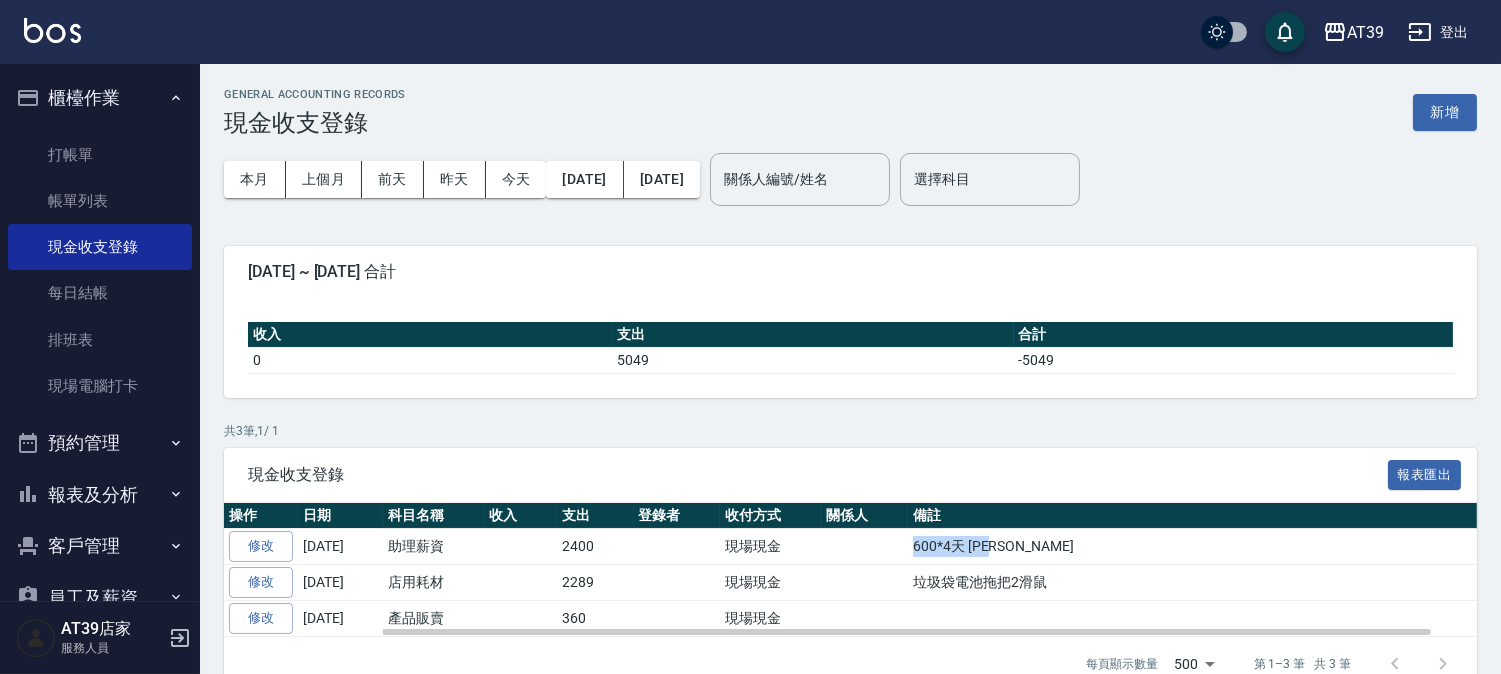 drag, startPoint x: 1025, startPoint y: 556, endPoint x: 864, endPoint y: 552, distance: 161.04968 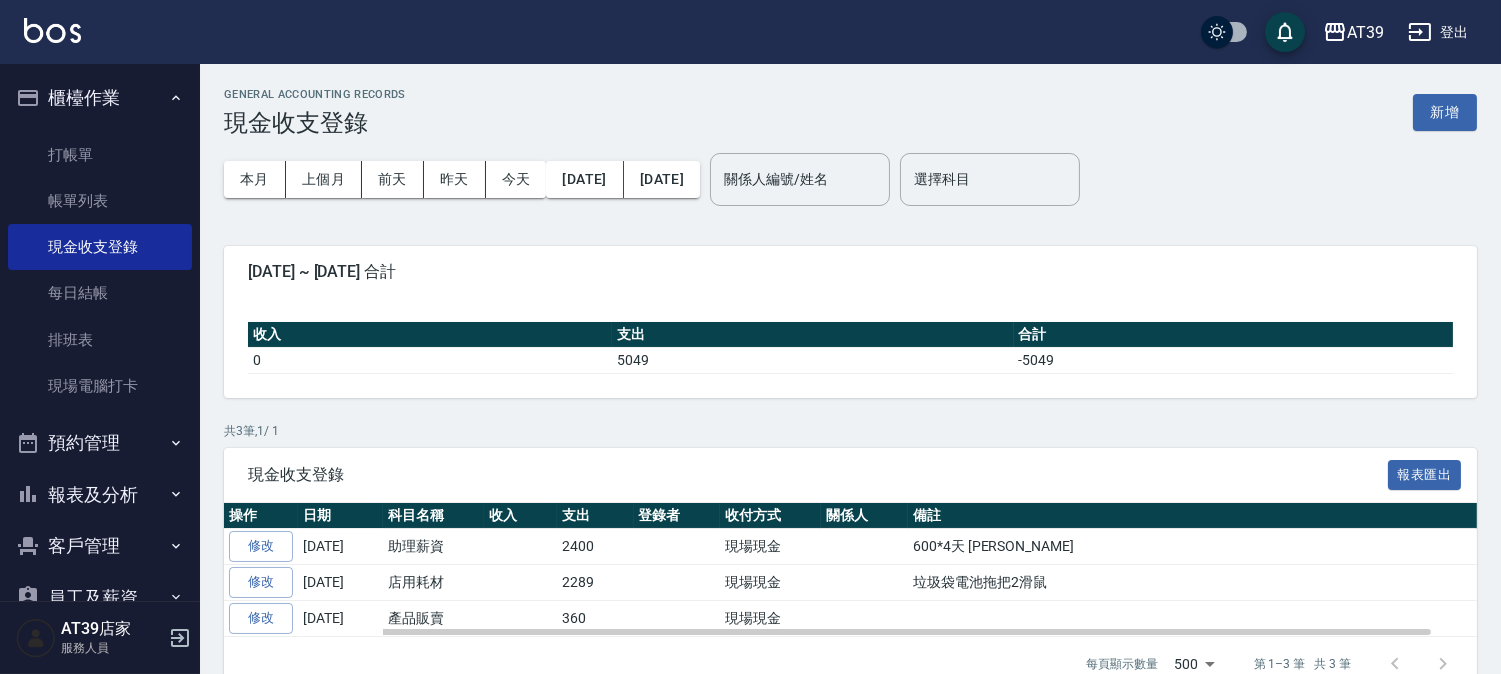 drag, startPoint x: 565, startPoint y: 604, endPoint x: 575, endPoint y: 610, distance: 11.661903 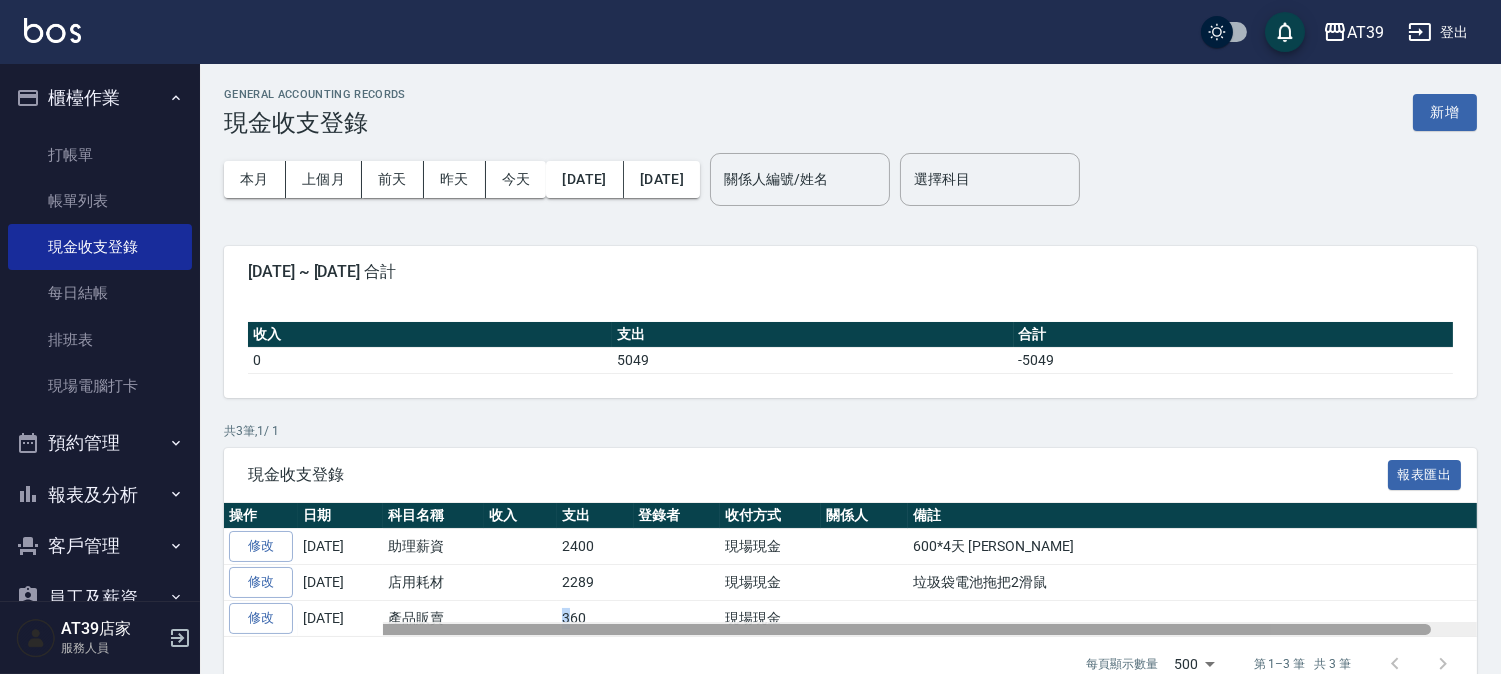 drag, startPoint x: 590, startPoint y: 632, endPoint x: 413, endPoint y: 644, distance: 177.40631 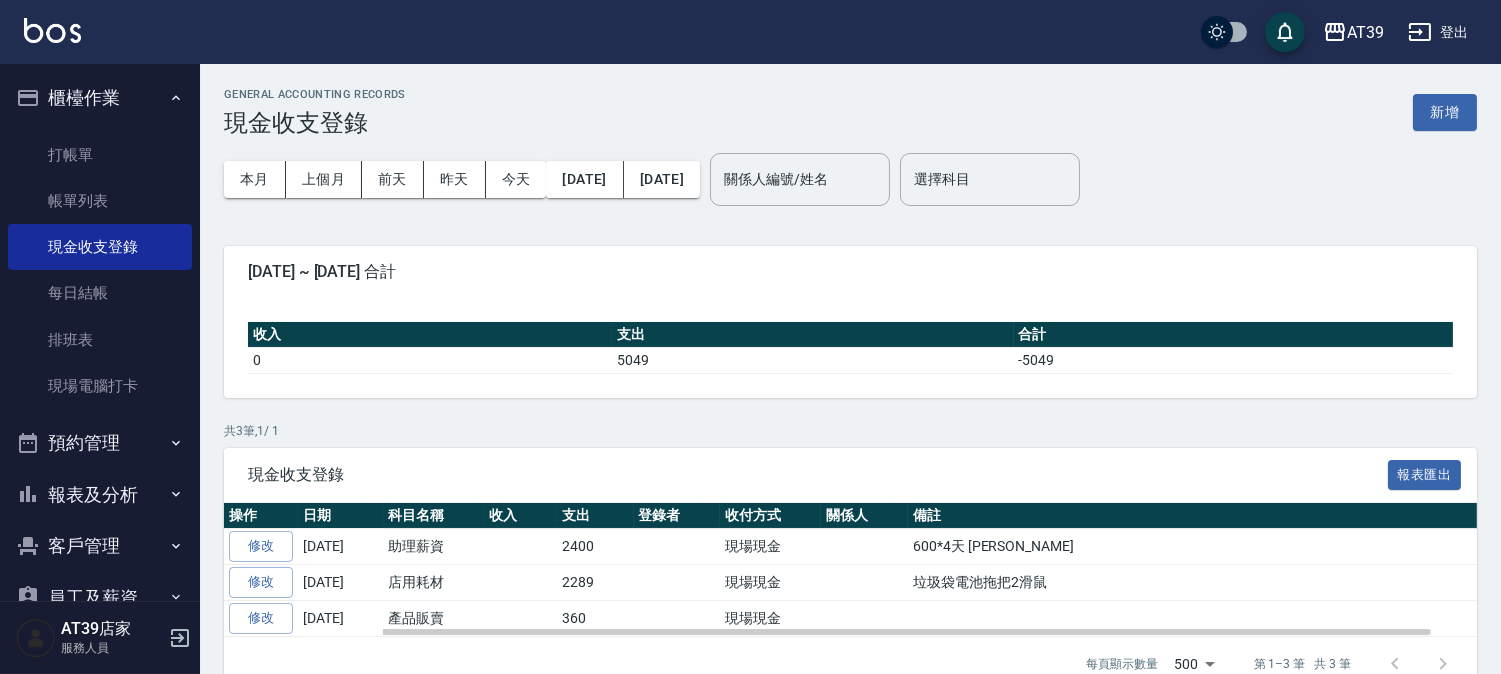 click at bounding box center [520, 547] 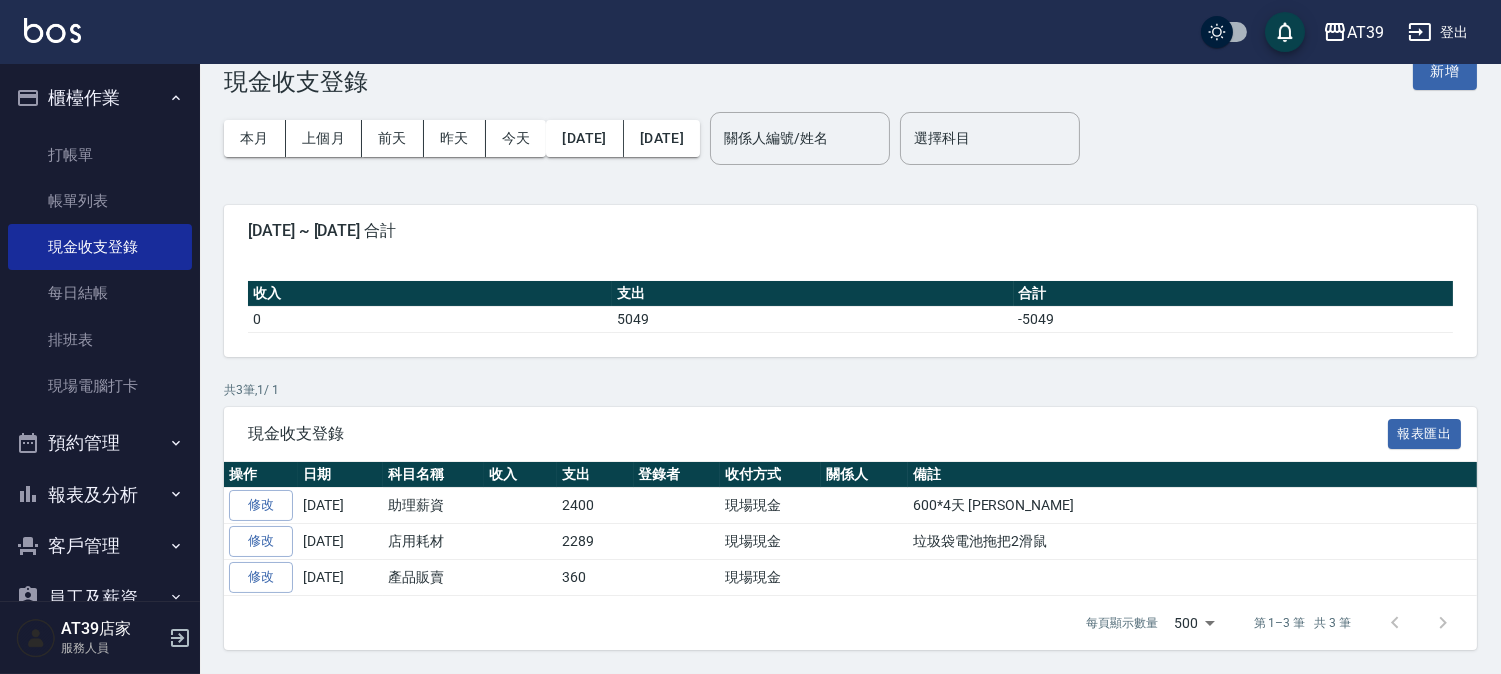 scroll, scrollTop: 0, scrollLeft: 0, axis: both 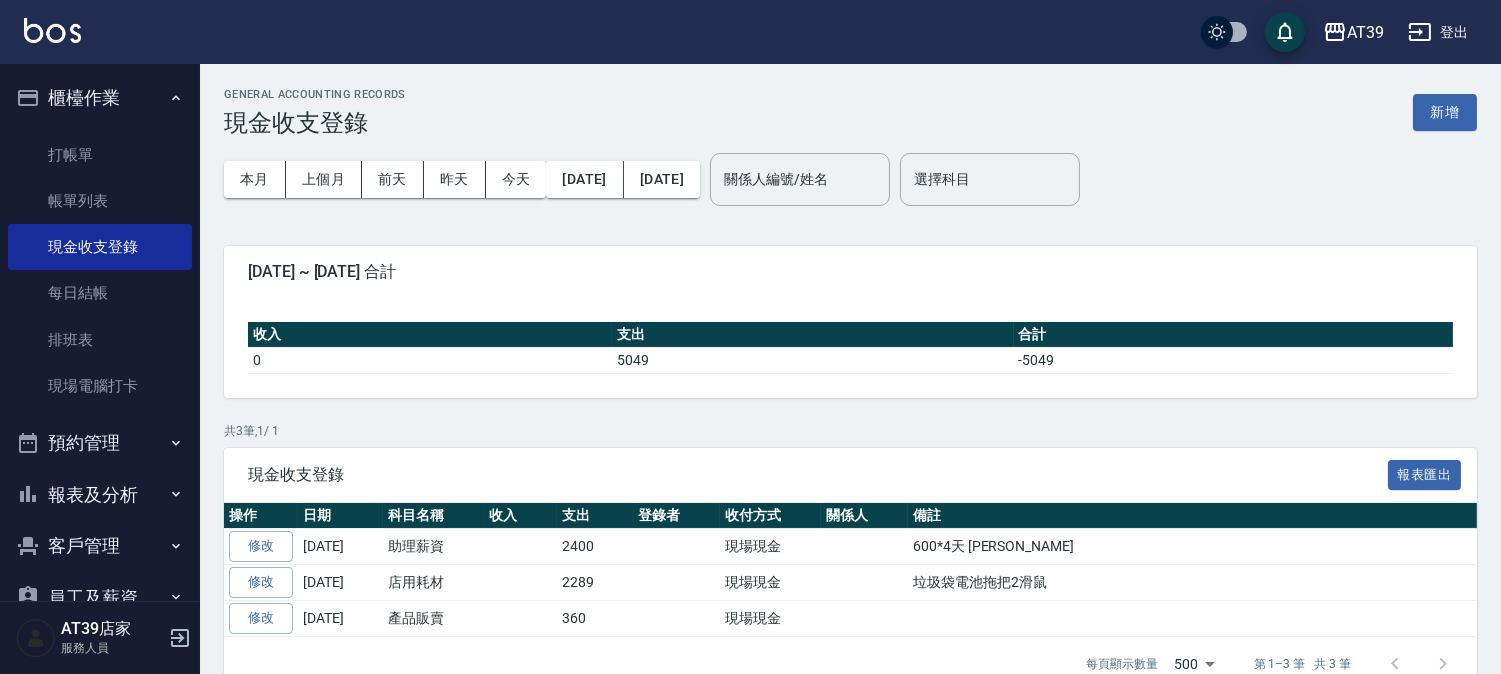 click on "[DATE] ~ [DATE] 合計" at bounding box center [850, 272] 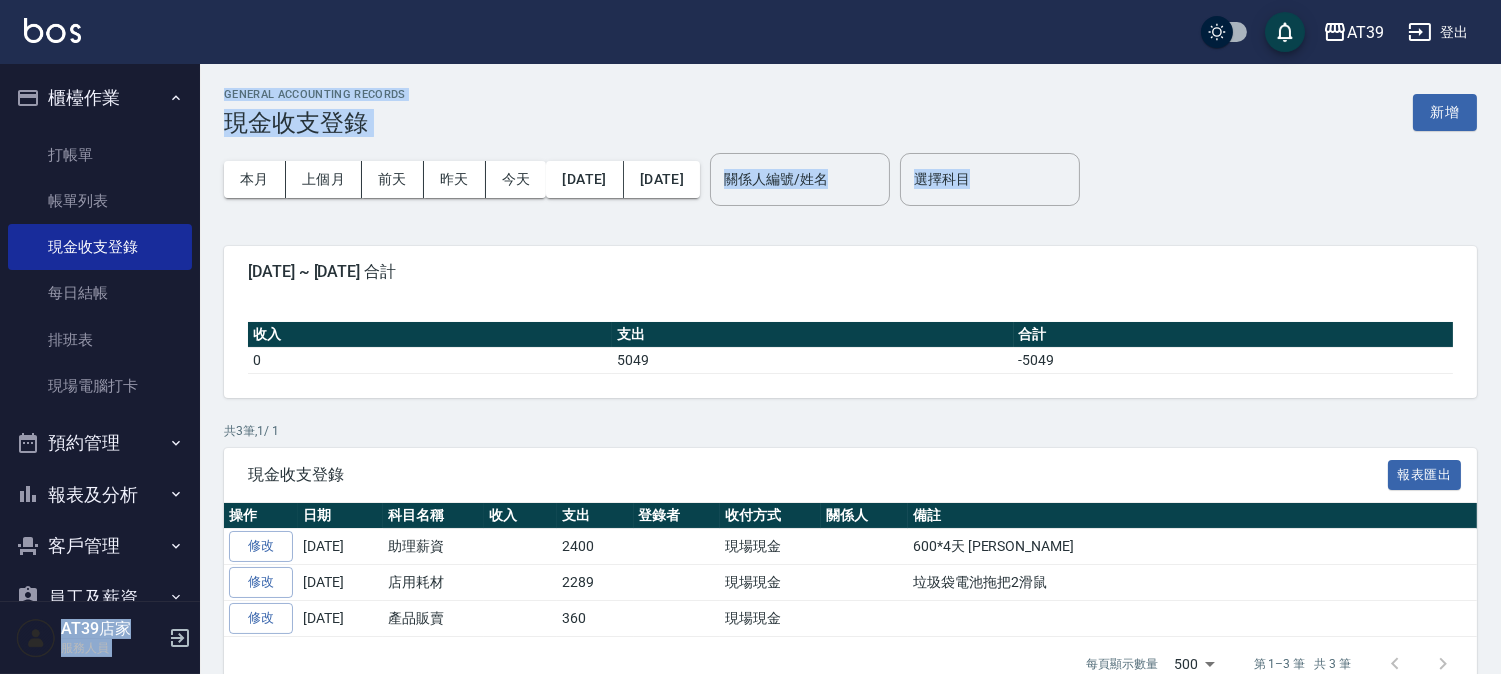 drag, startPoint x: 1242, startPoint y: 160, endPoint x: 206, endPoint y: 93, distance: 1038.1642 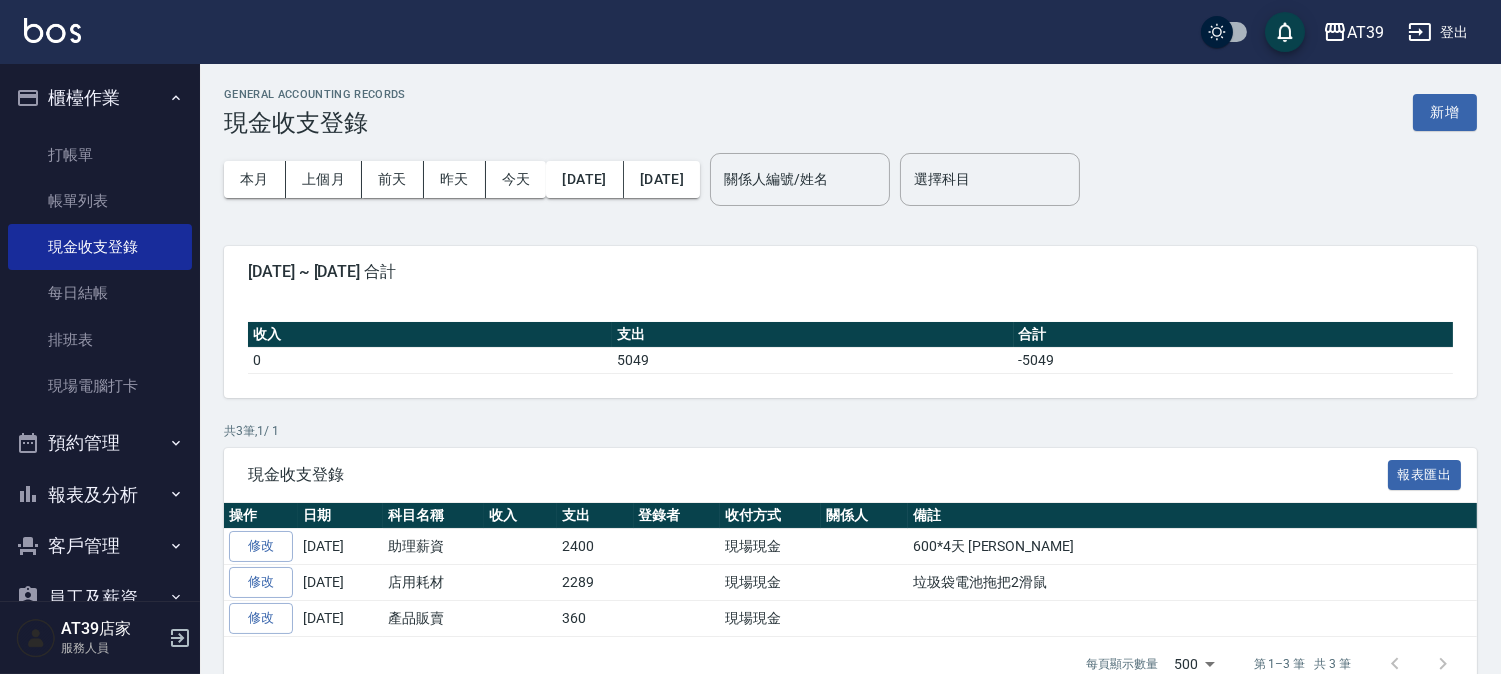 click on "櫃檯作業 打帳單 帳單列表 現金收支登錄 每日結帳 排班表 現場電腦打卡 預約管理 預約管理 單日預約紀錄 單週預約紀錄 報表及分析 報表目錄 店家區間累計表 店家日報表 互助日報表 互助月報表 互助排行榜 互助點數明細 互助業績報表 全店業績分析表 營業統計分析表 營業項目月分析表 設計師業績表 設計師日報表 設計師業績分析表 設計師業績月報表 設計師抽成報表 設計師排行榜 商品銷售排行榜 商品消耗明細 服務扣項明細表 單一服務項目查詢 店販抽成明細 店販分類抽成明細 顧客入金餘額表 顧客卡券餘額表 每日非現金明細 每日收支明細 收支分類明細表 收支匯款表 非現金明細對帳單 客戶管理 客戶列表 卡券管理 入金管理 員工及薪資 員工列表 全店打卡記錄 考勤排班總表 商品管理 商品分類設定 商品列表" at bounding box center [100, 332] 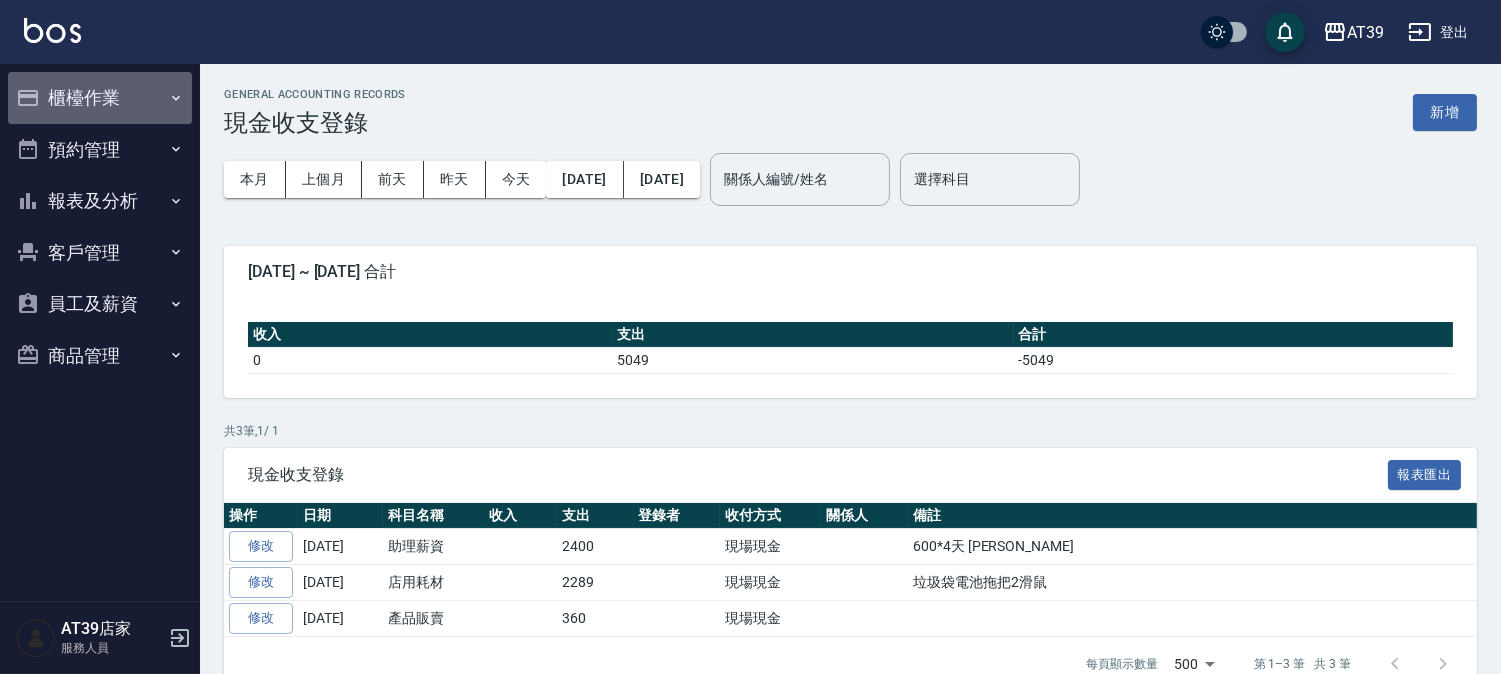click on "櫃檯作業" at bounding box center (100, 98) 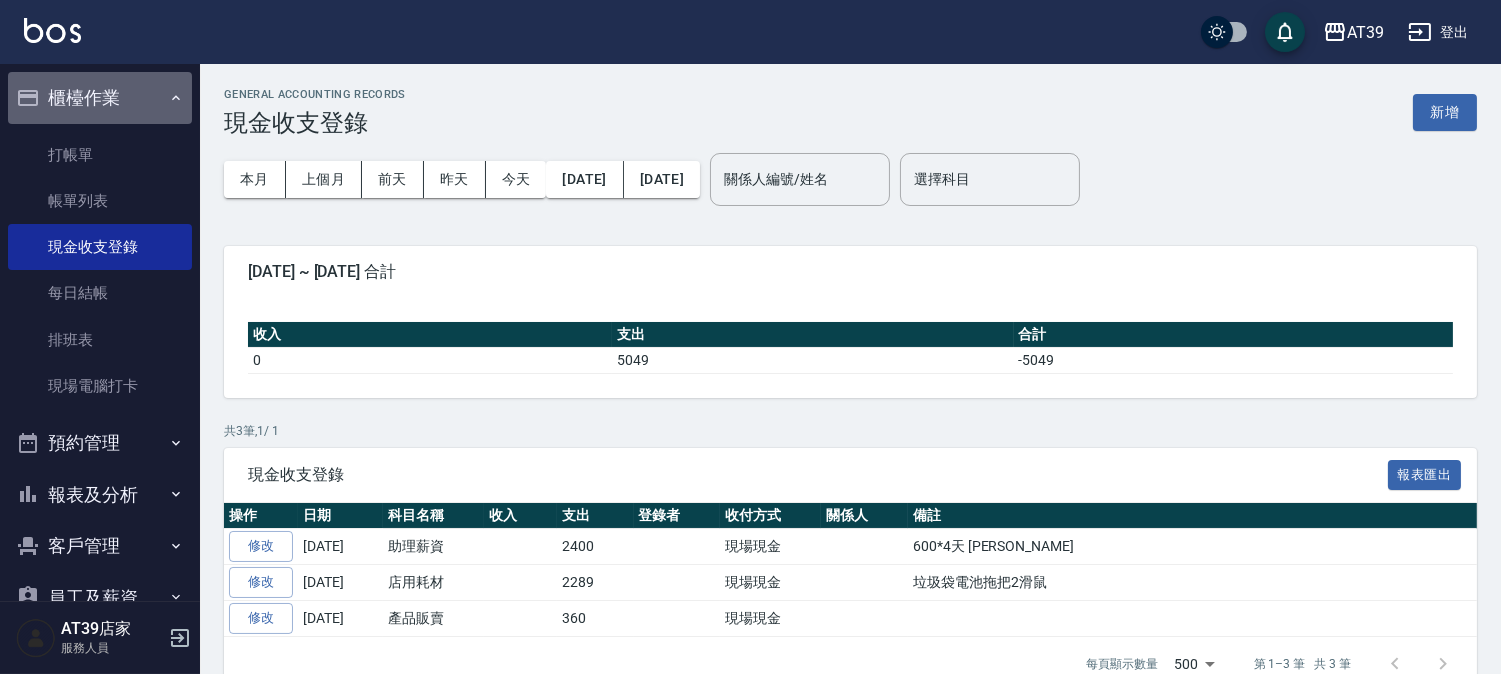 click on "櫃檯作業" at bounding box center (100, 98) 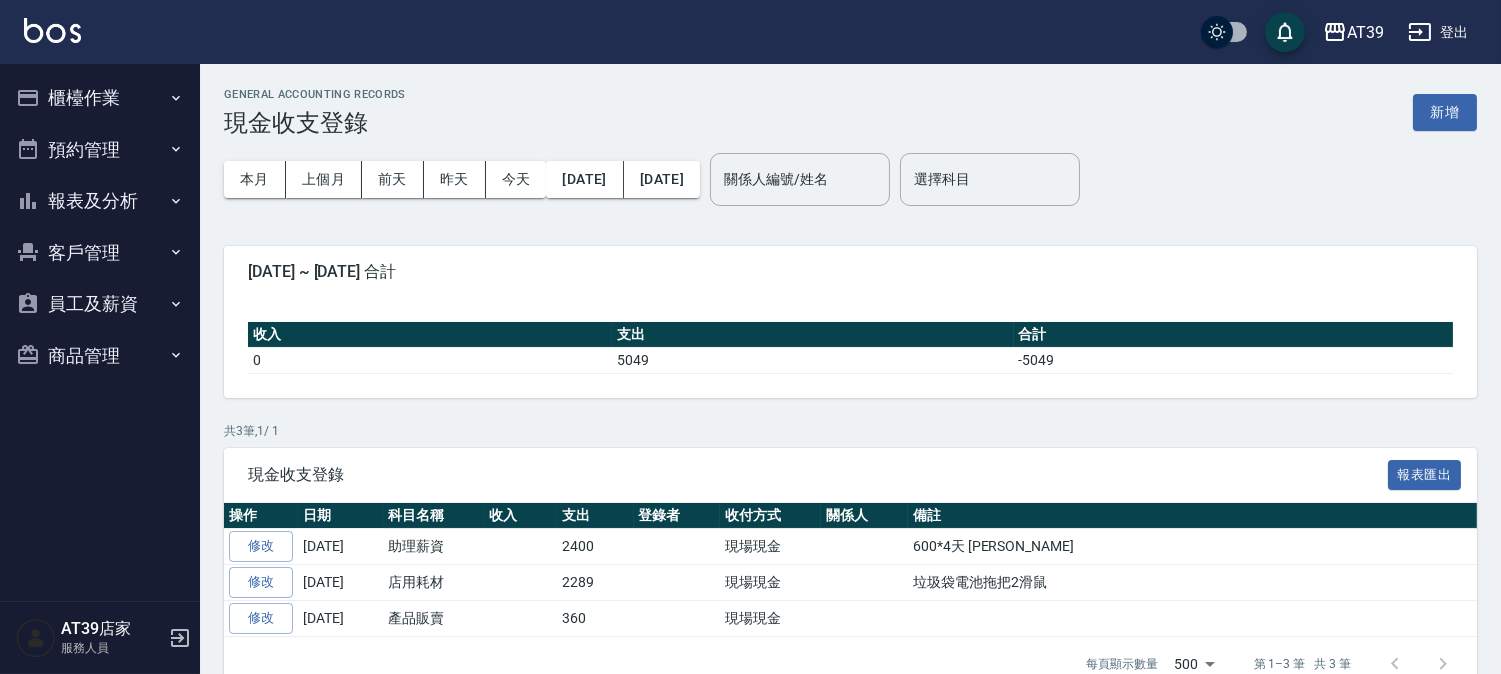 click on "櫃檯作業" at bounding box center [100, 98] 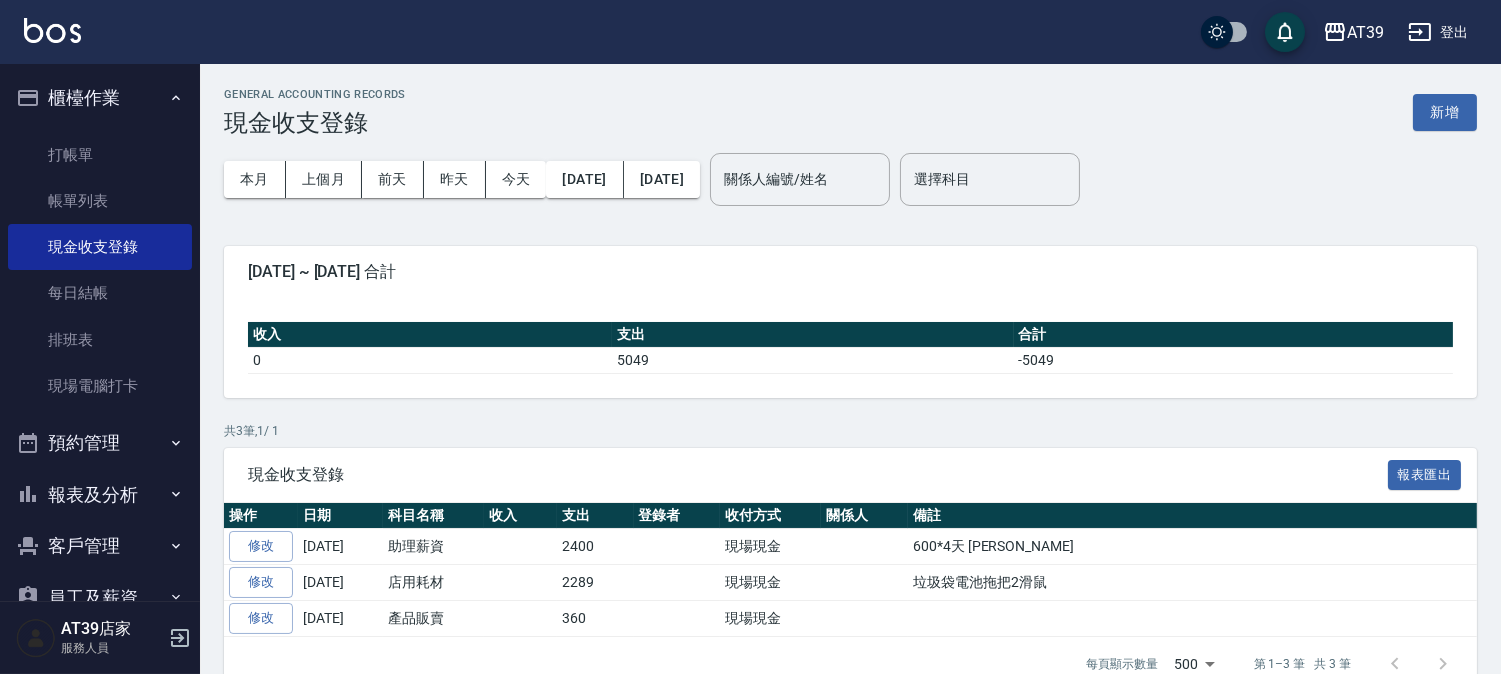click on "櫃檯作業" at bounding box center (100, 98) 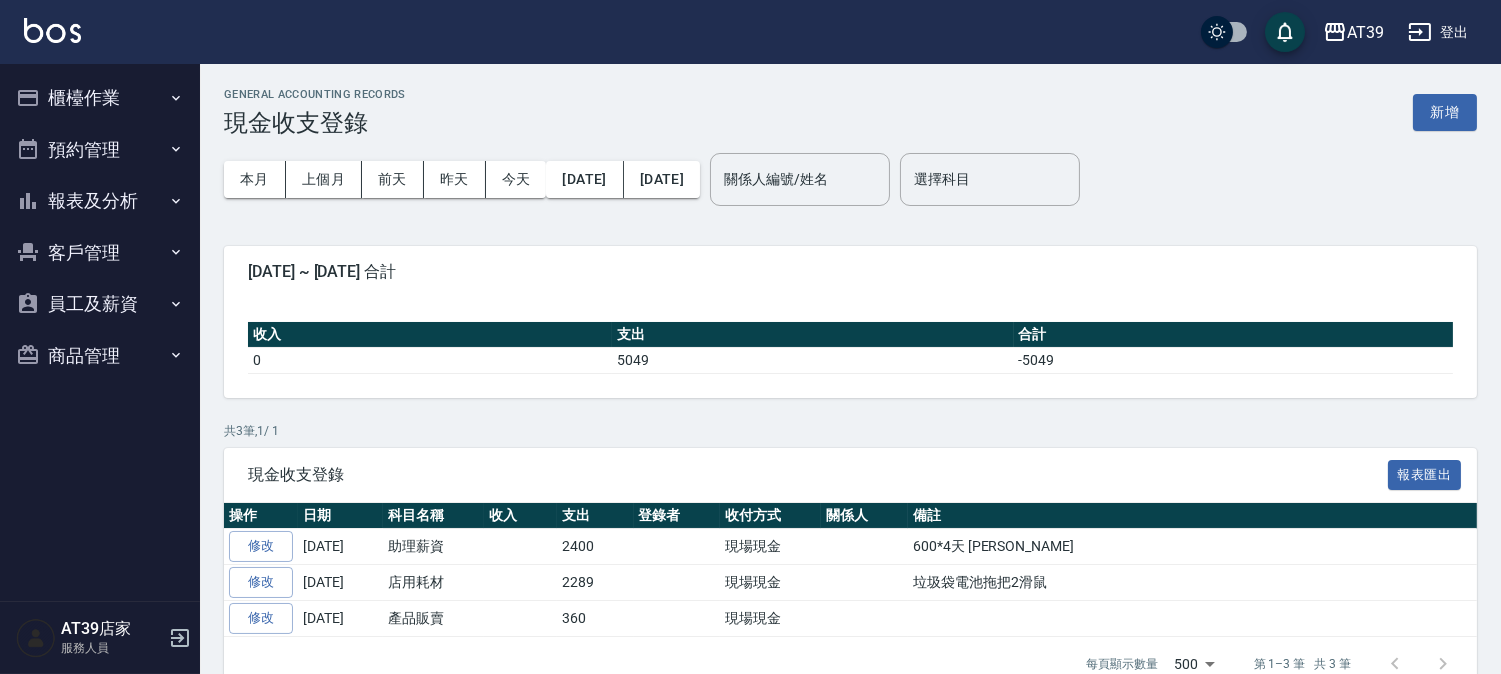click on "報表及分析" at bounding box center [100, 201] 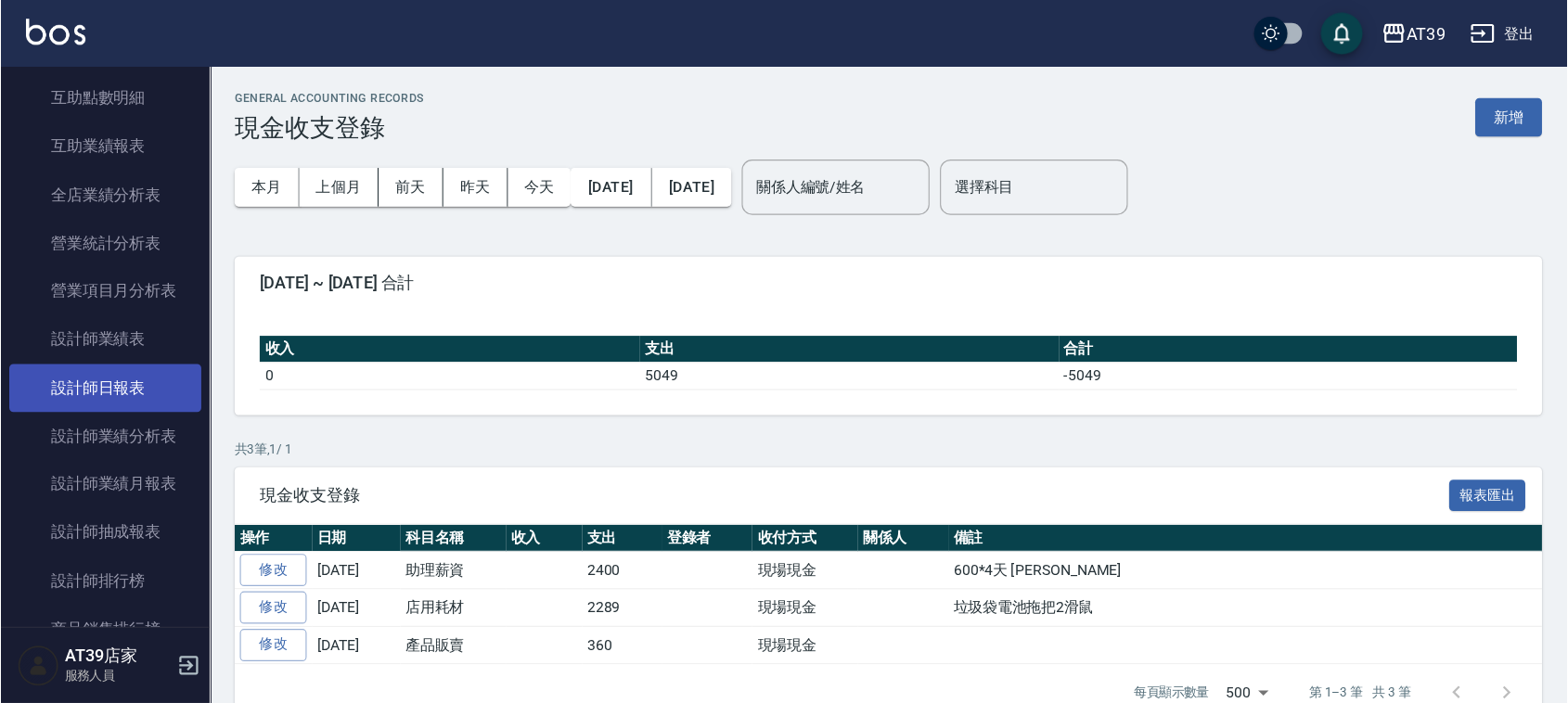 scroll, scrollTop: 412, scrollLeft: 0, axis: vertical 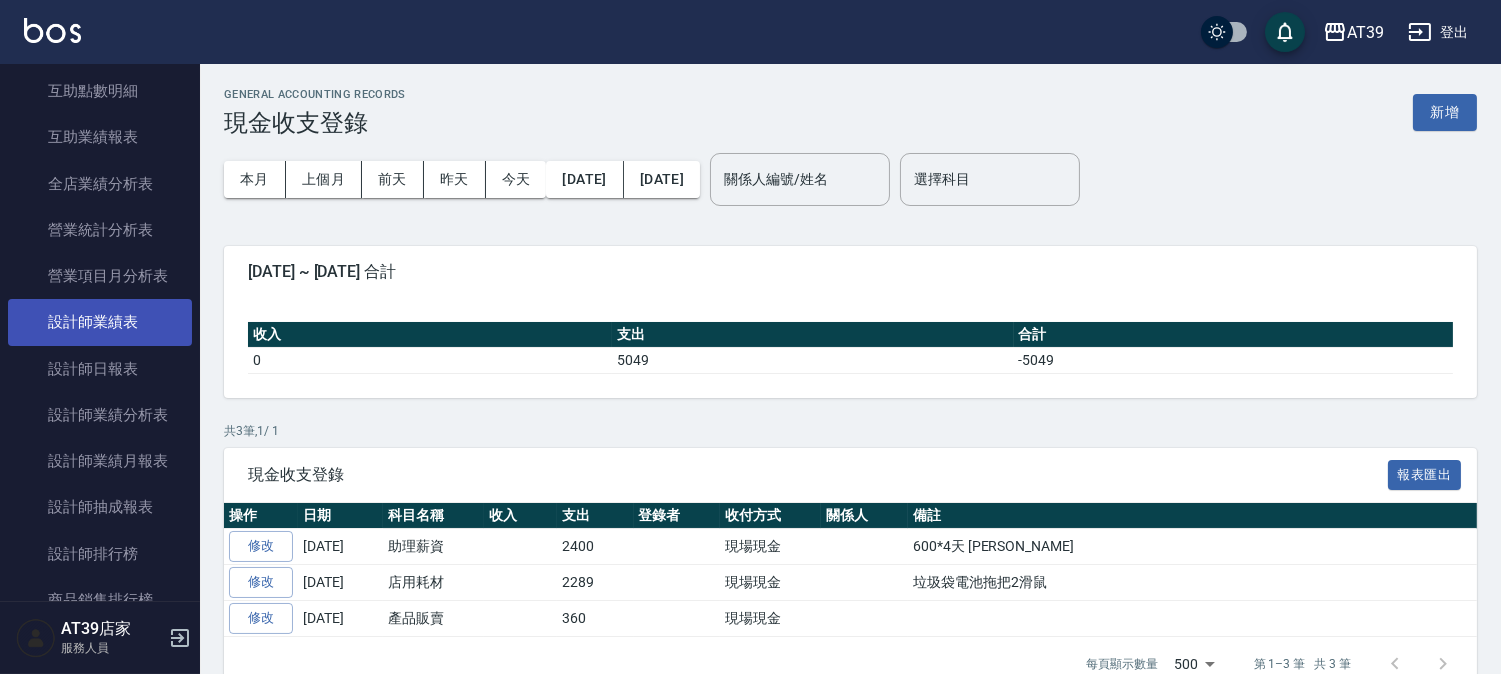 click on "設計師業績表" at bounding box center [100, 322] 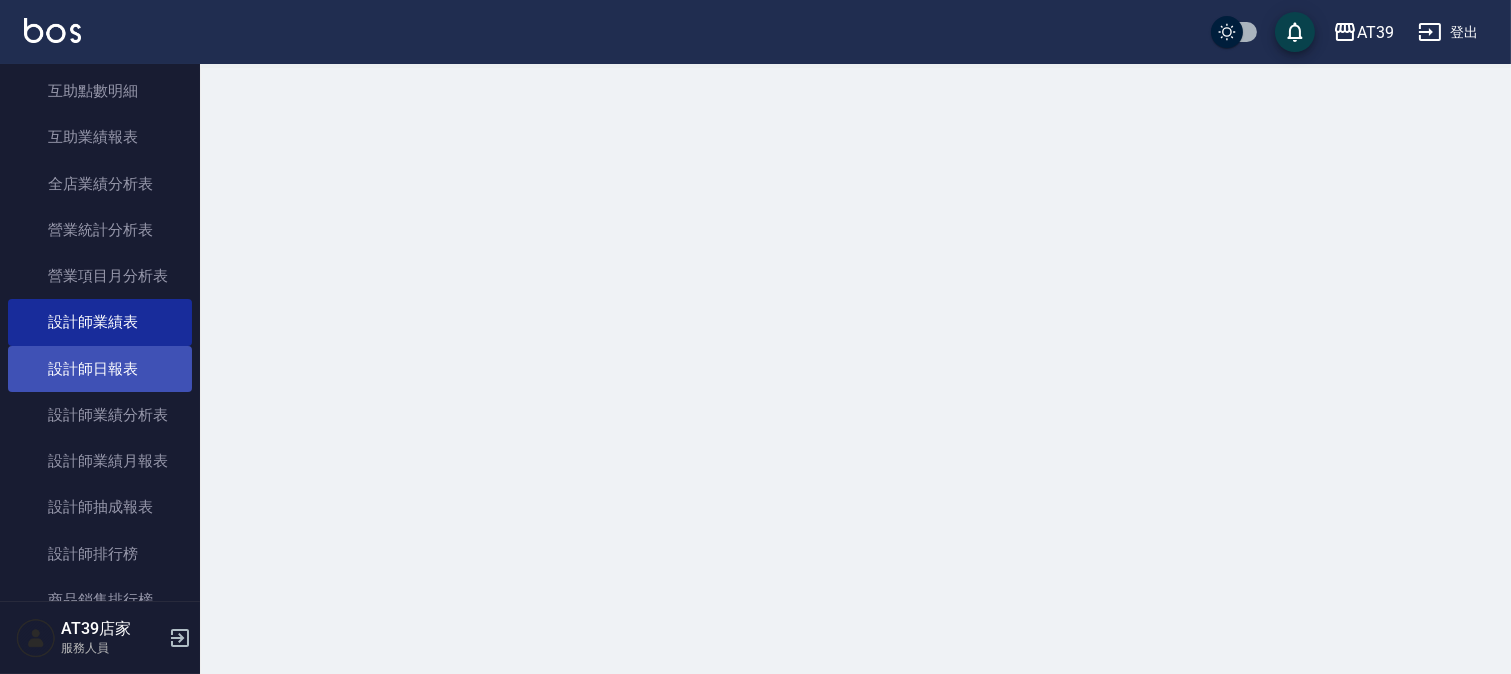 click on "設計師日報表" at bounding box center [100, 369] 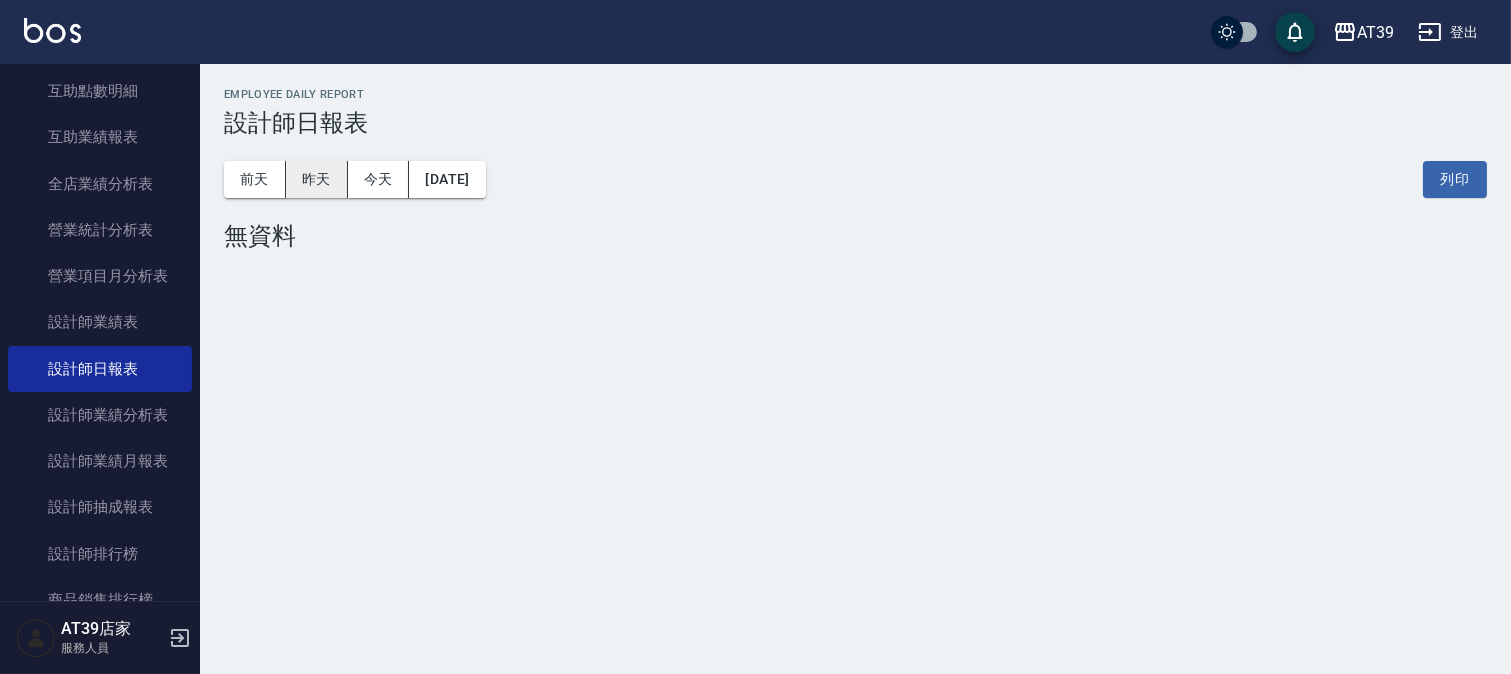 click on "昨天" at bounding box center [317, 179] 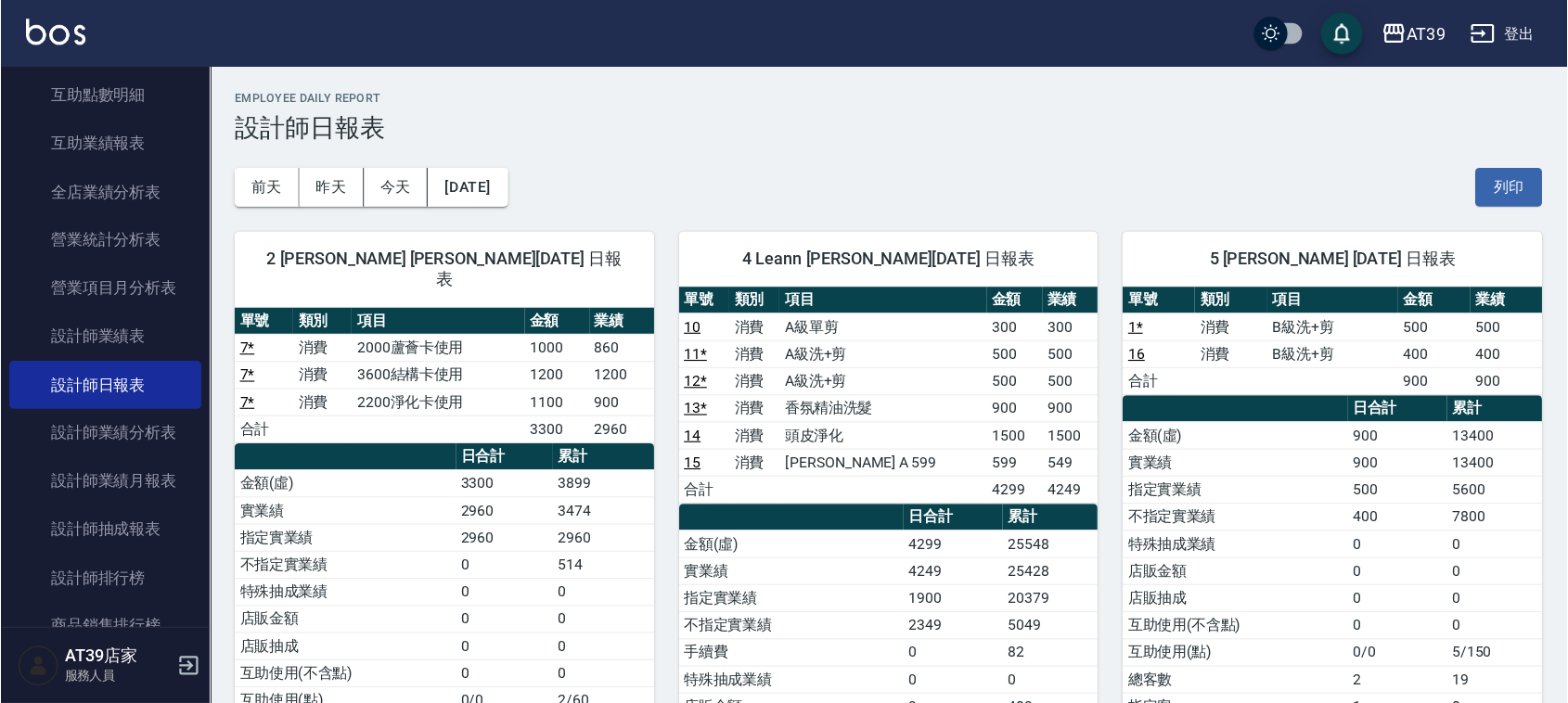 scroll, scrollTop: 413, scrollLeft: 0, axis: vertical 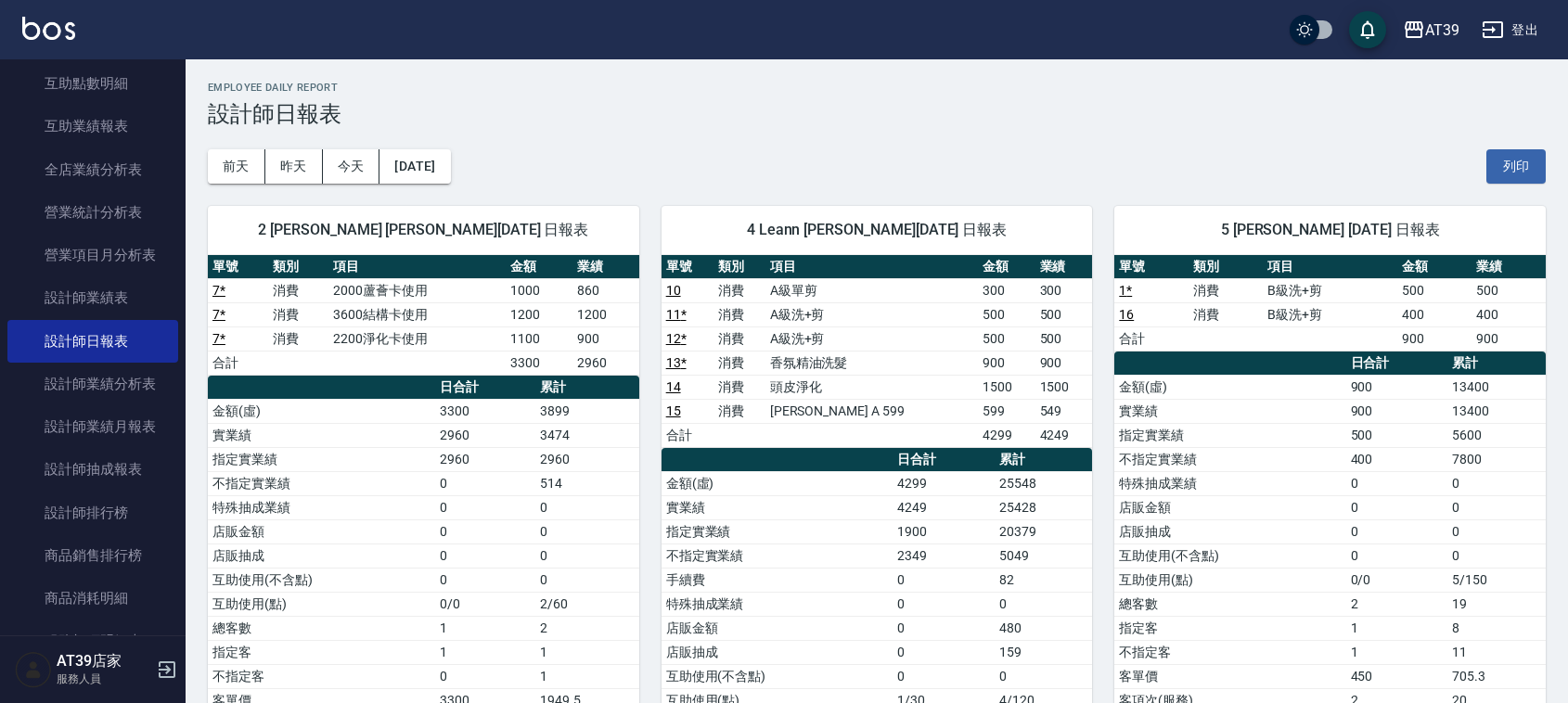 drag, startPoint x: 1369, startPoint y: 0, endPoint x: 909, endPoint y: 47, distance: 462.39485 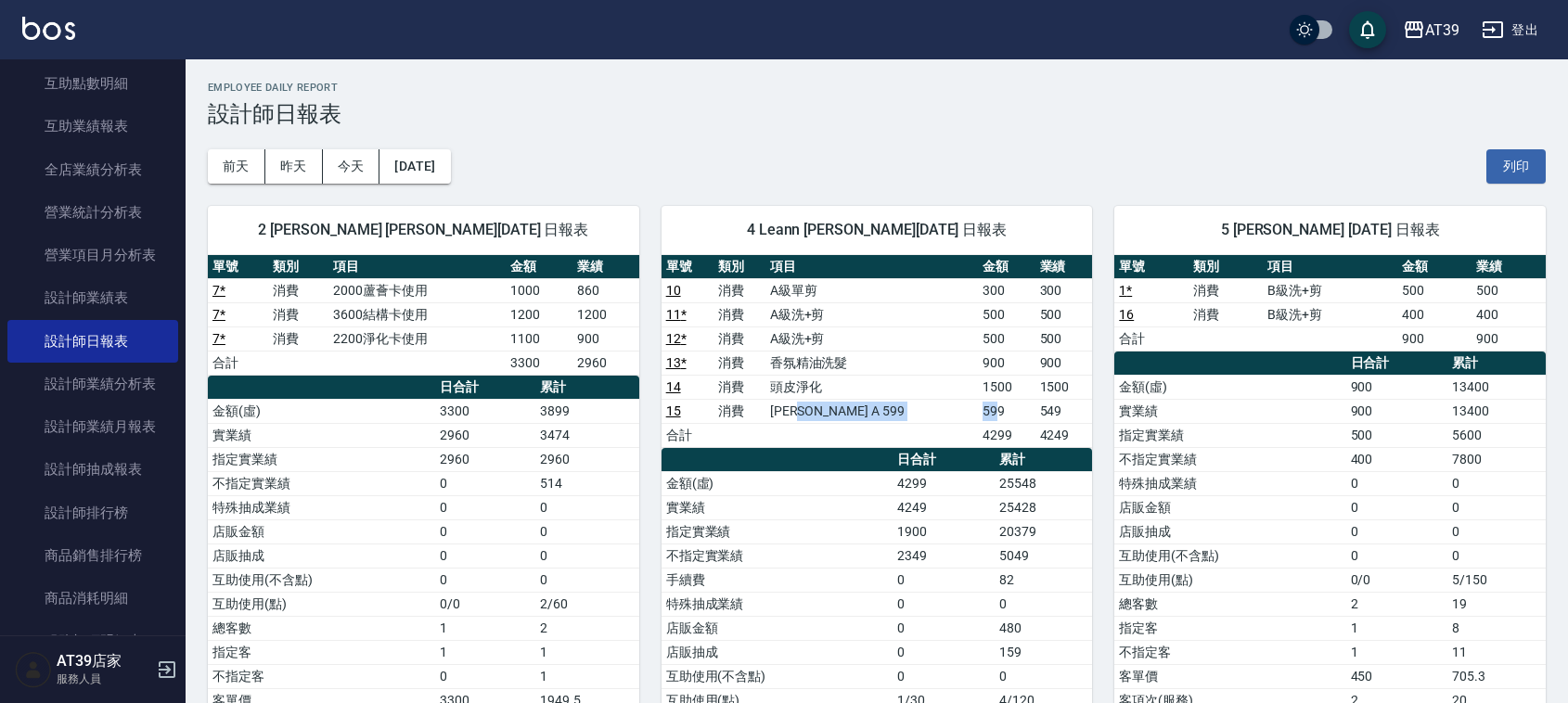 drag, startPoint x: 830, startPoint y: 419, endPoint x: 972, endPoint y: 401, distance: 143.1363 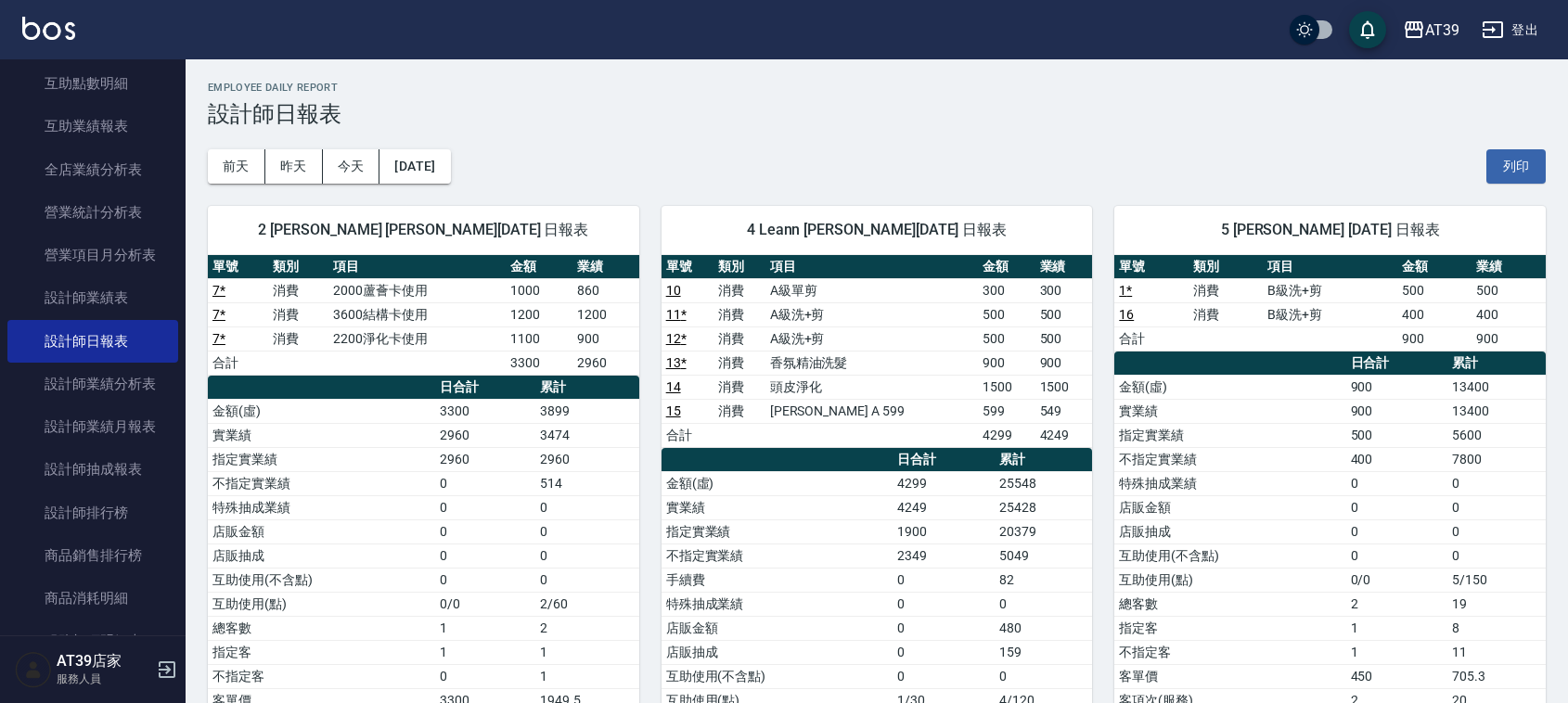 click on "599" at bounding box center (1007, 411) 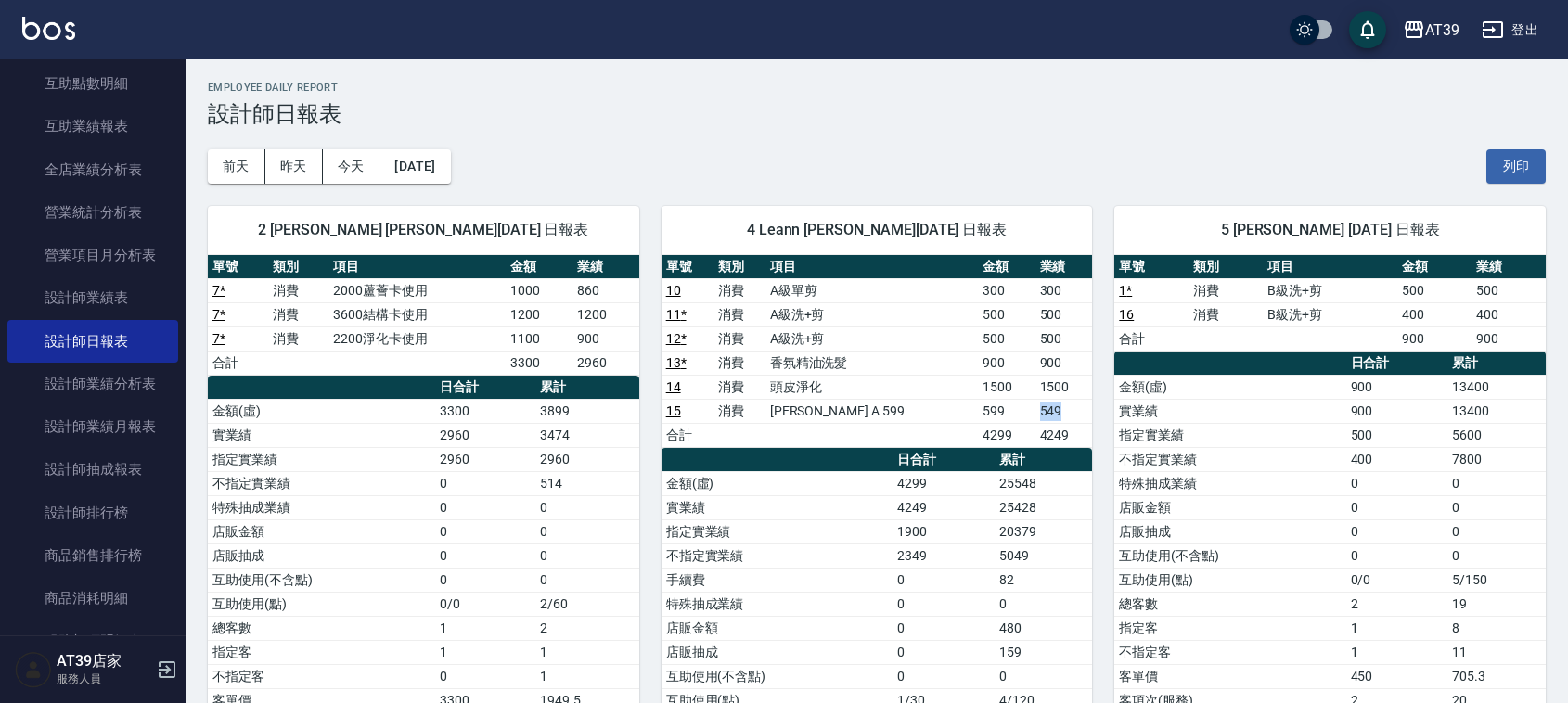 drag, startPoint x: 1053, startPoint y: 415, endPoint x: 996, endPoint y: 413, distance: 57.03508 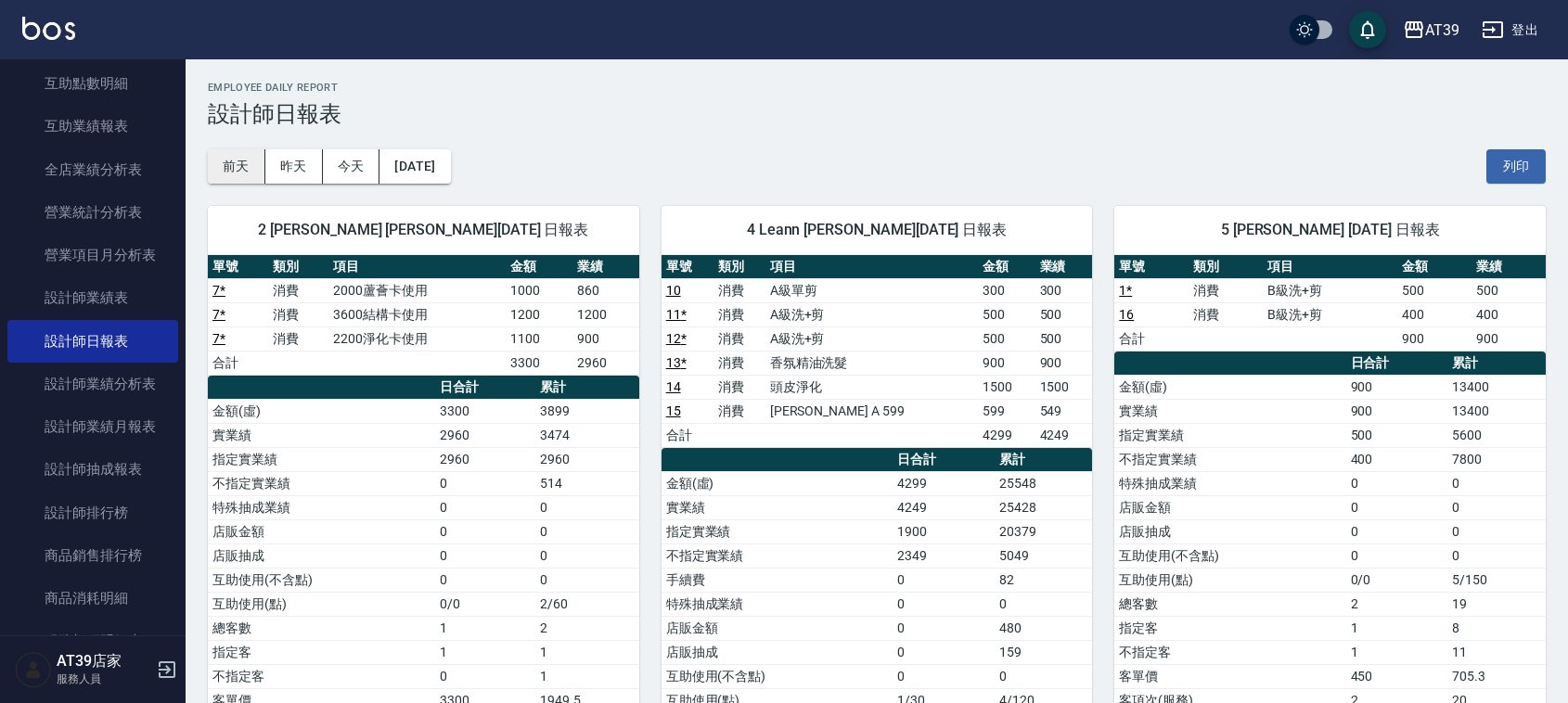 click on "前天" at bounding box center (237, 166) 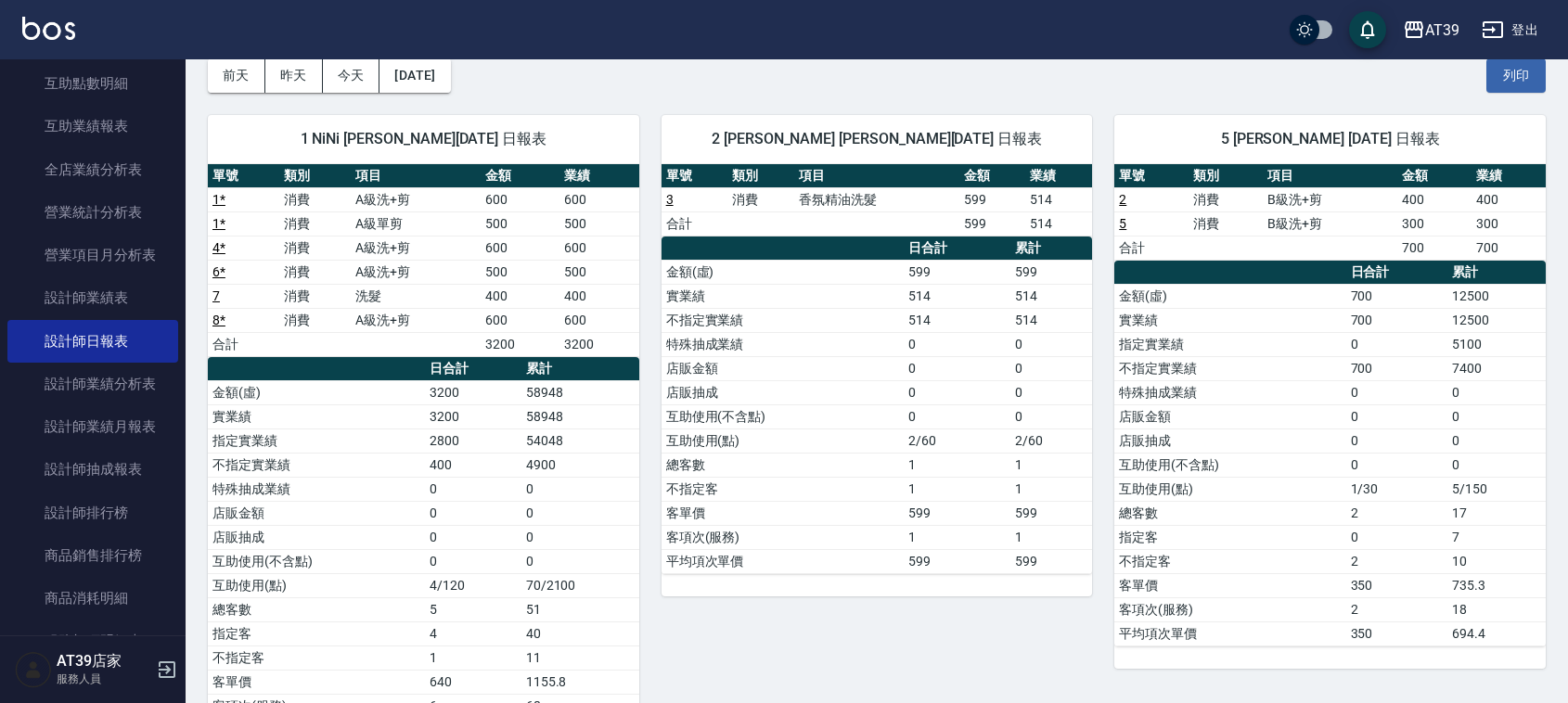 scroll, scrollTop: 0, scrollLeft: 0, axis: both 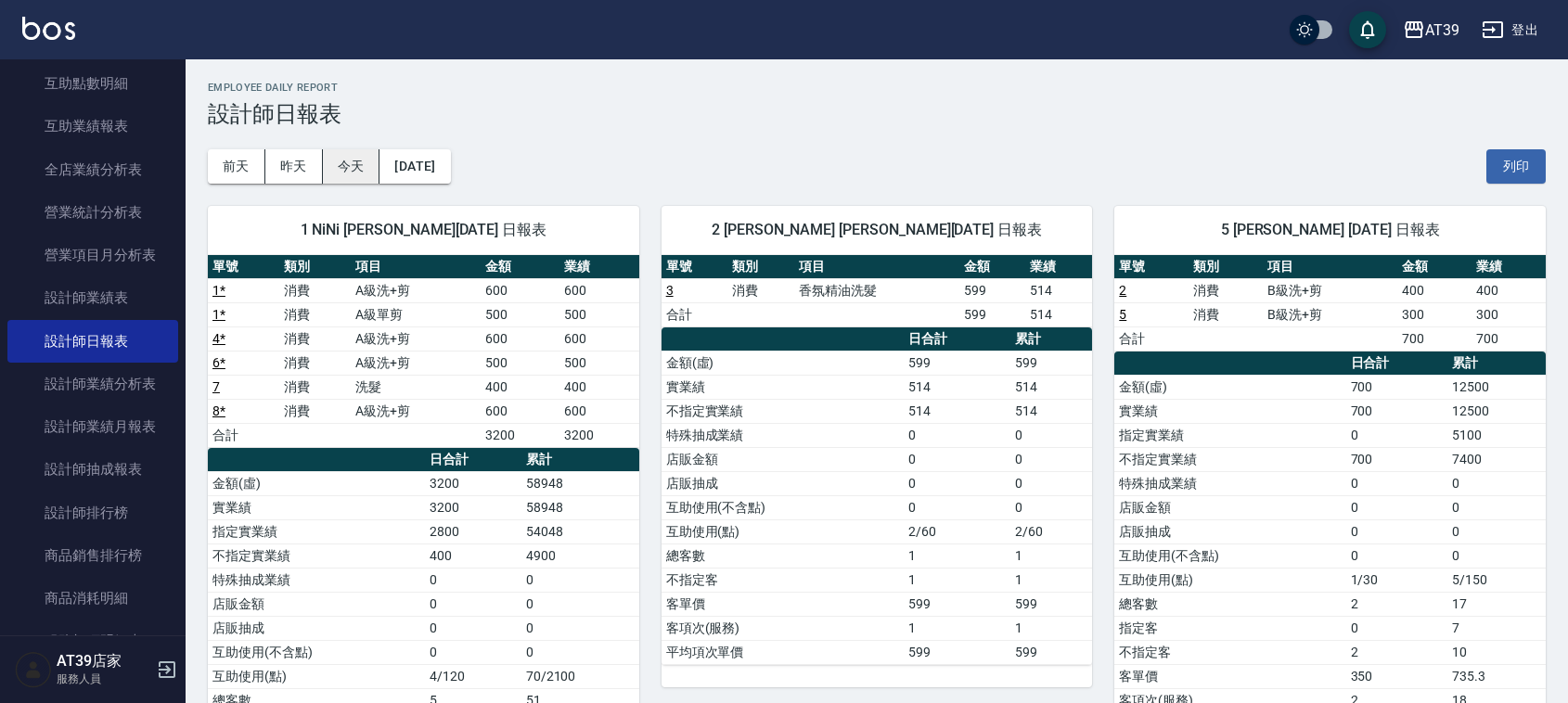 click on "今天" at bounding box center (352, 166) 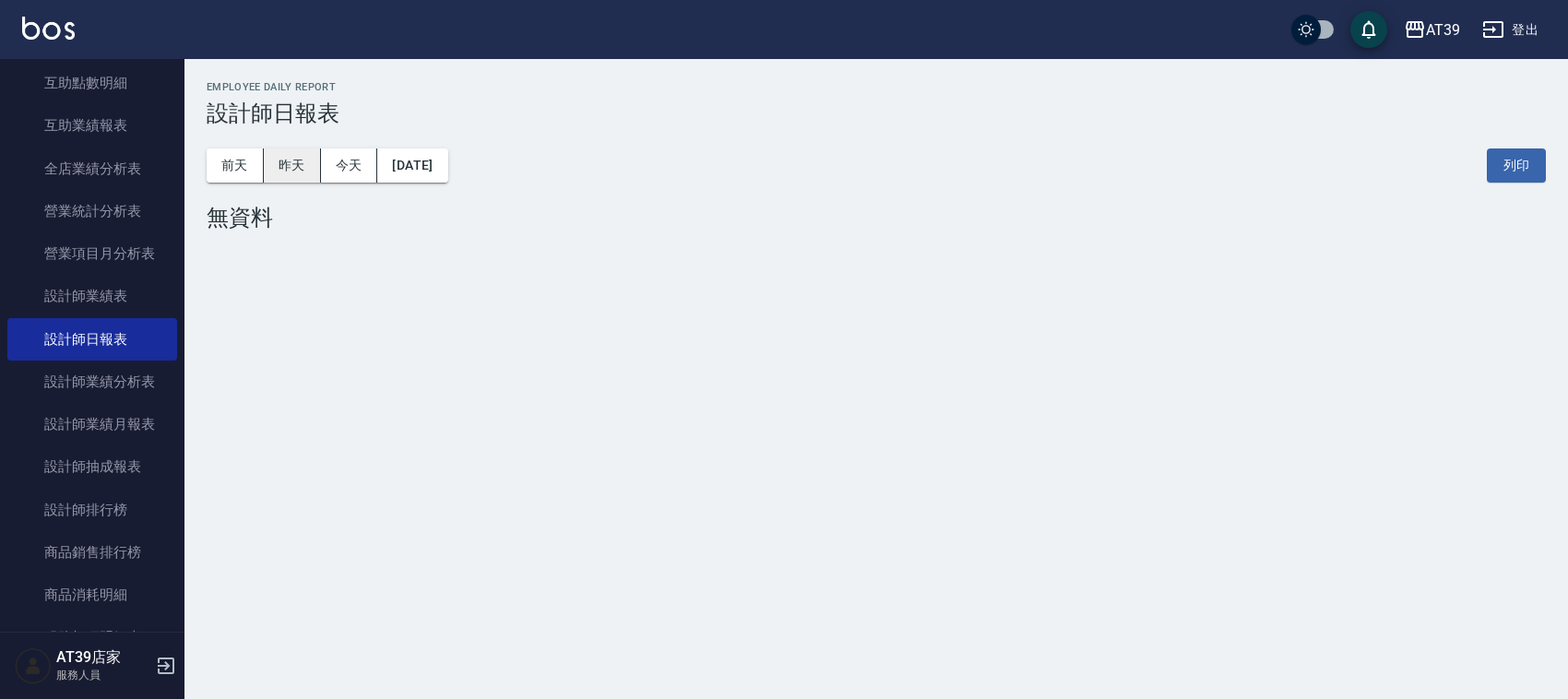 click on "昨天" at bounding box center [292, 165] 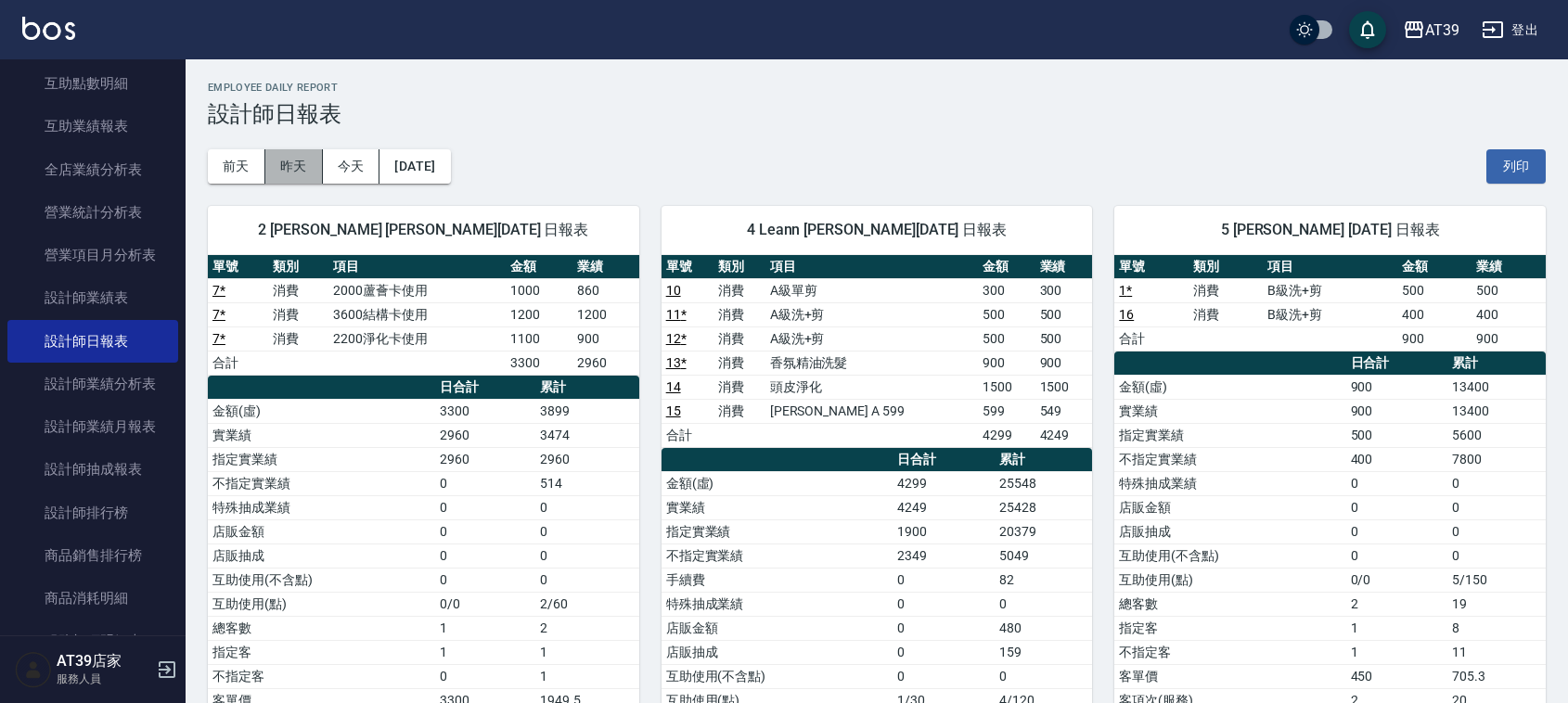 click on "昨天" at bounding box center [294, 166] 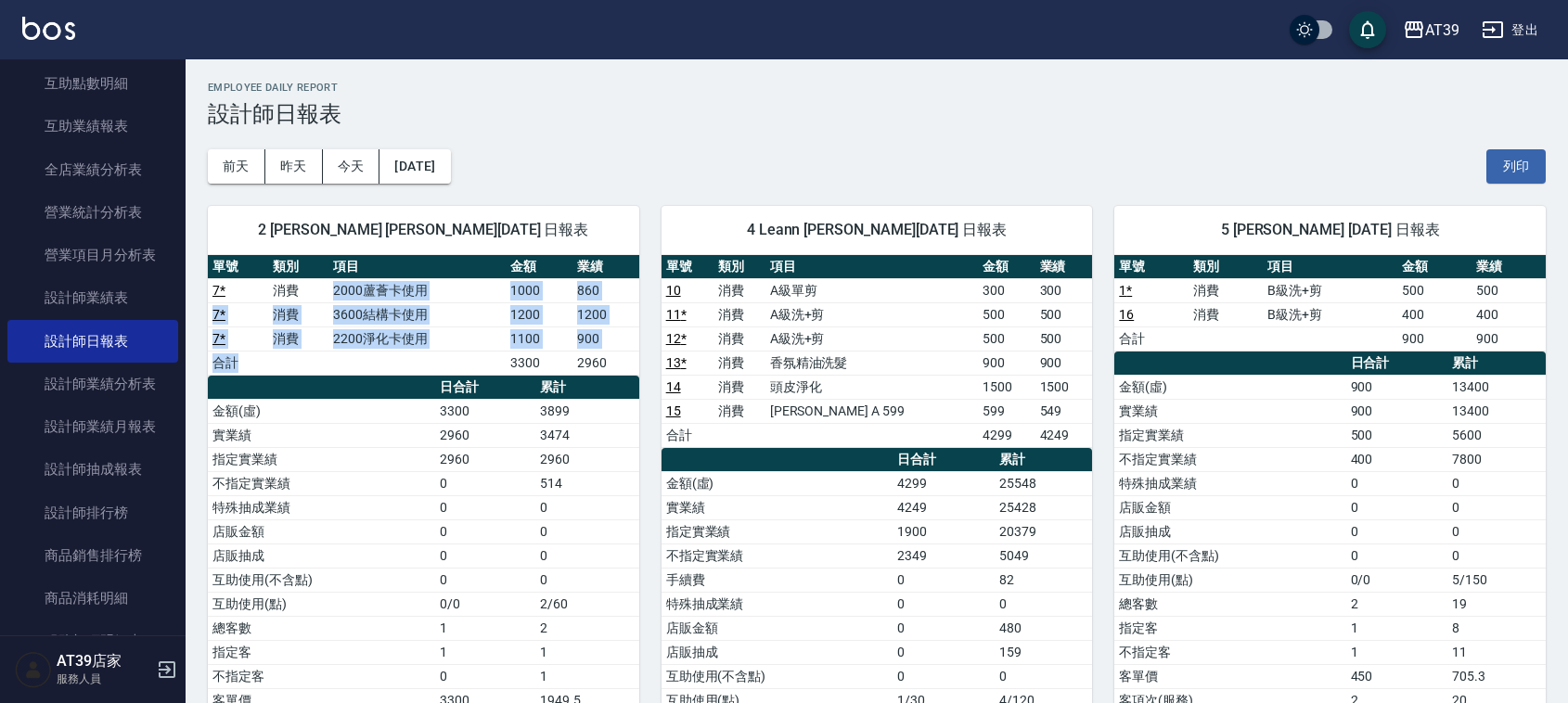 drag, startPoint x: 314, startPoint y: 284, endPoint x: 476, endPoint y: 364, distance: 180.67651 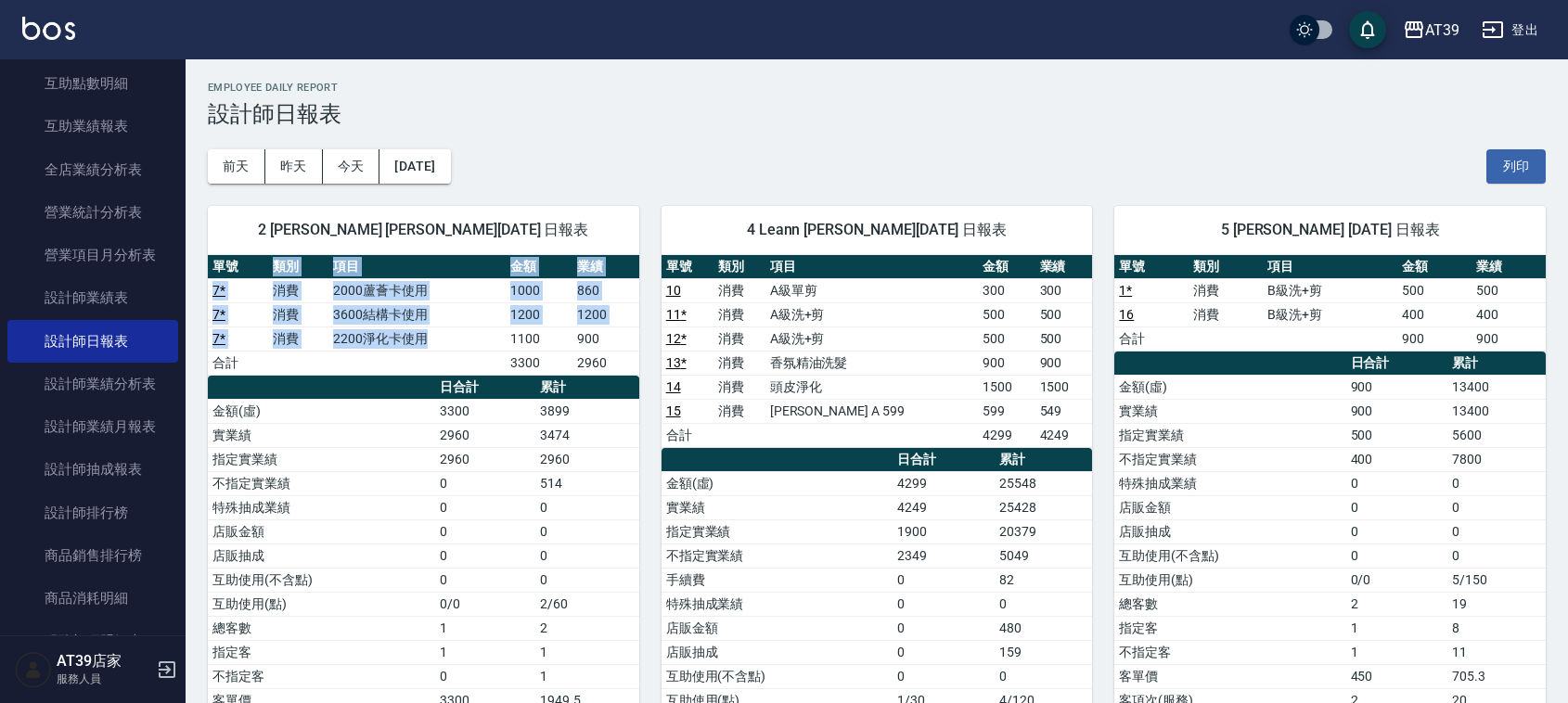 drag, startPoint x: 469, startPoint y: 349, endPoint x: 256, endPoint y: 262, distance: 230.08259 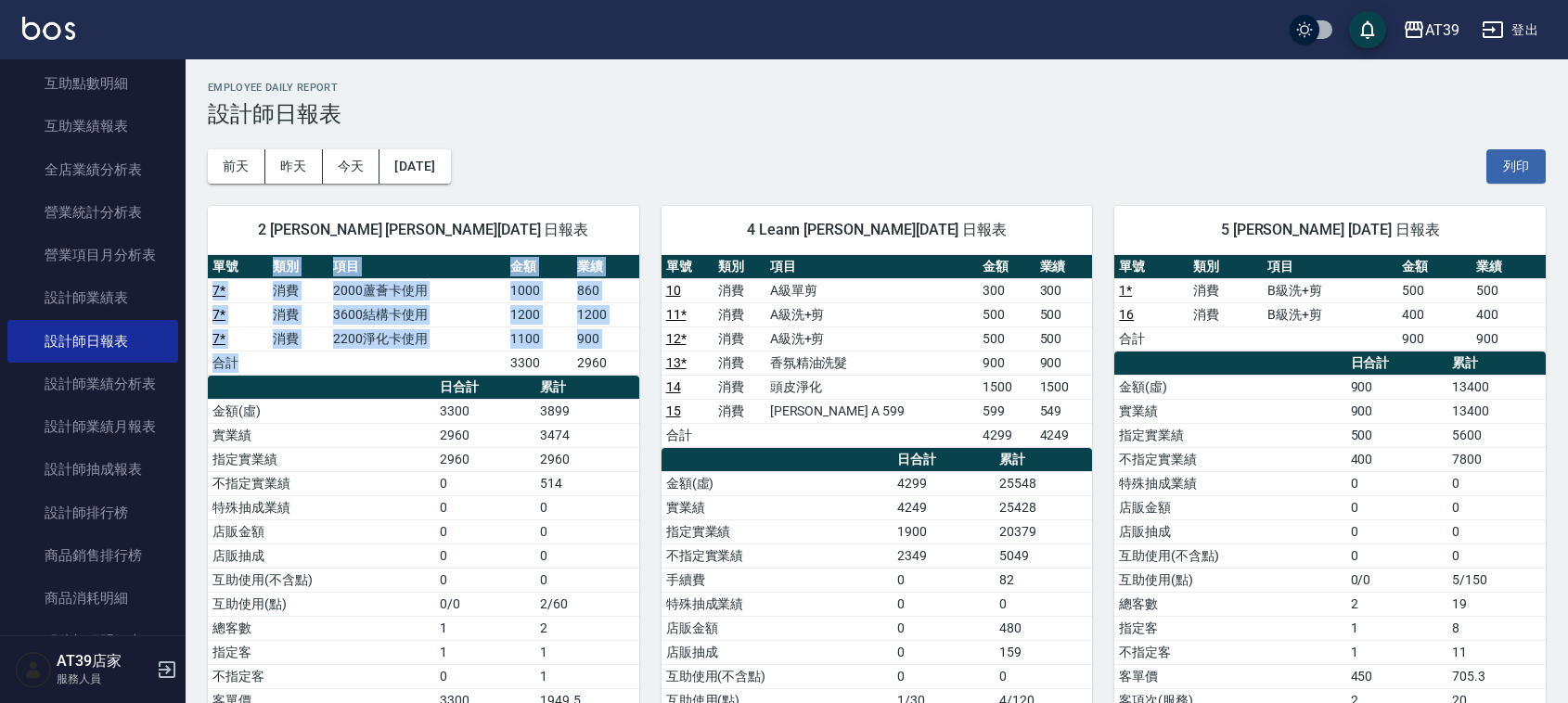 drag, startPoint x: 262, startPoint y: 267, endPoint x: 378, endPoint y: 362, distance: 149.93665 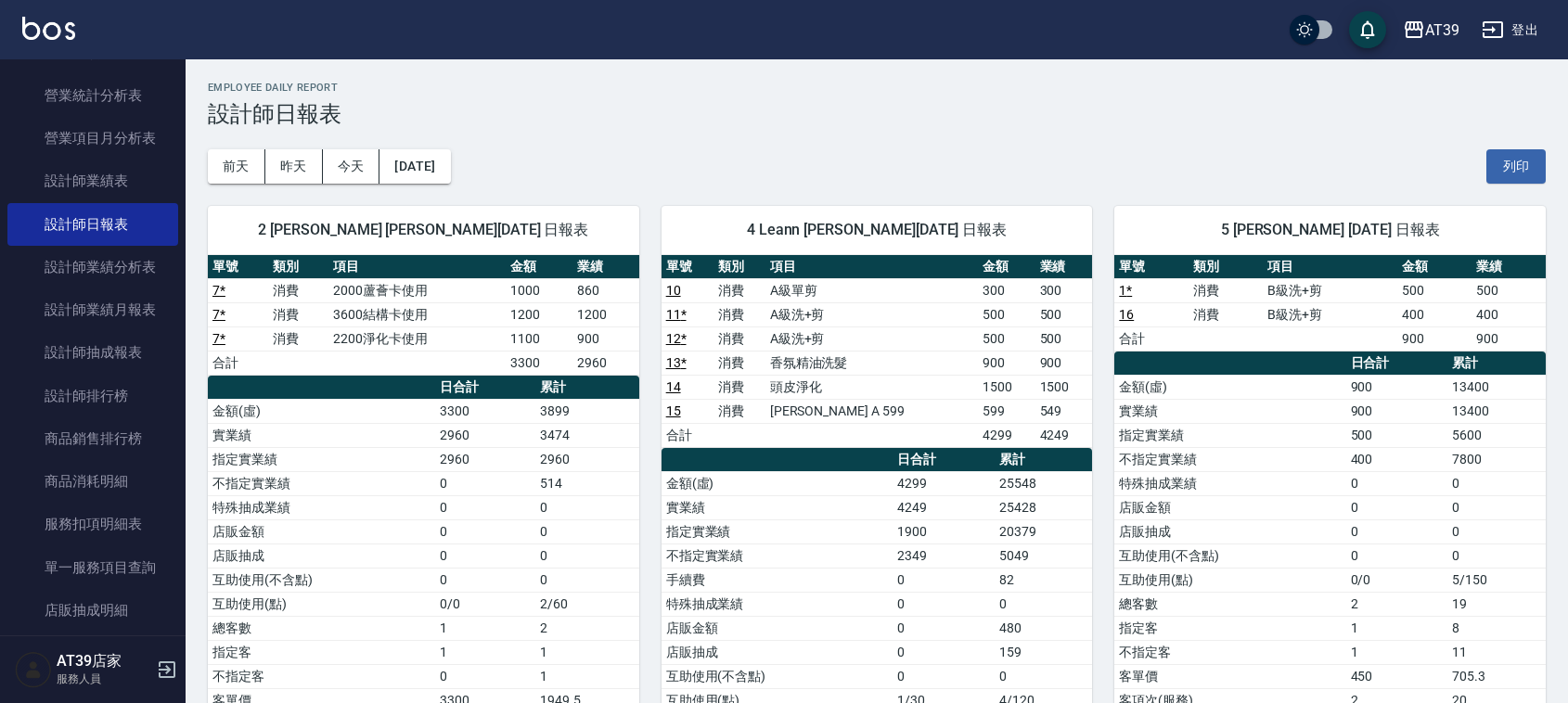 scroll, scrollTop: 876, scrollLeft: 0, axis: vertical 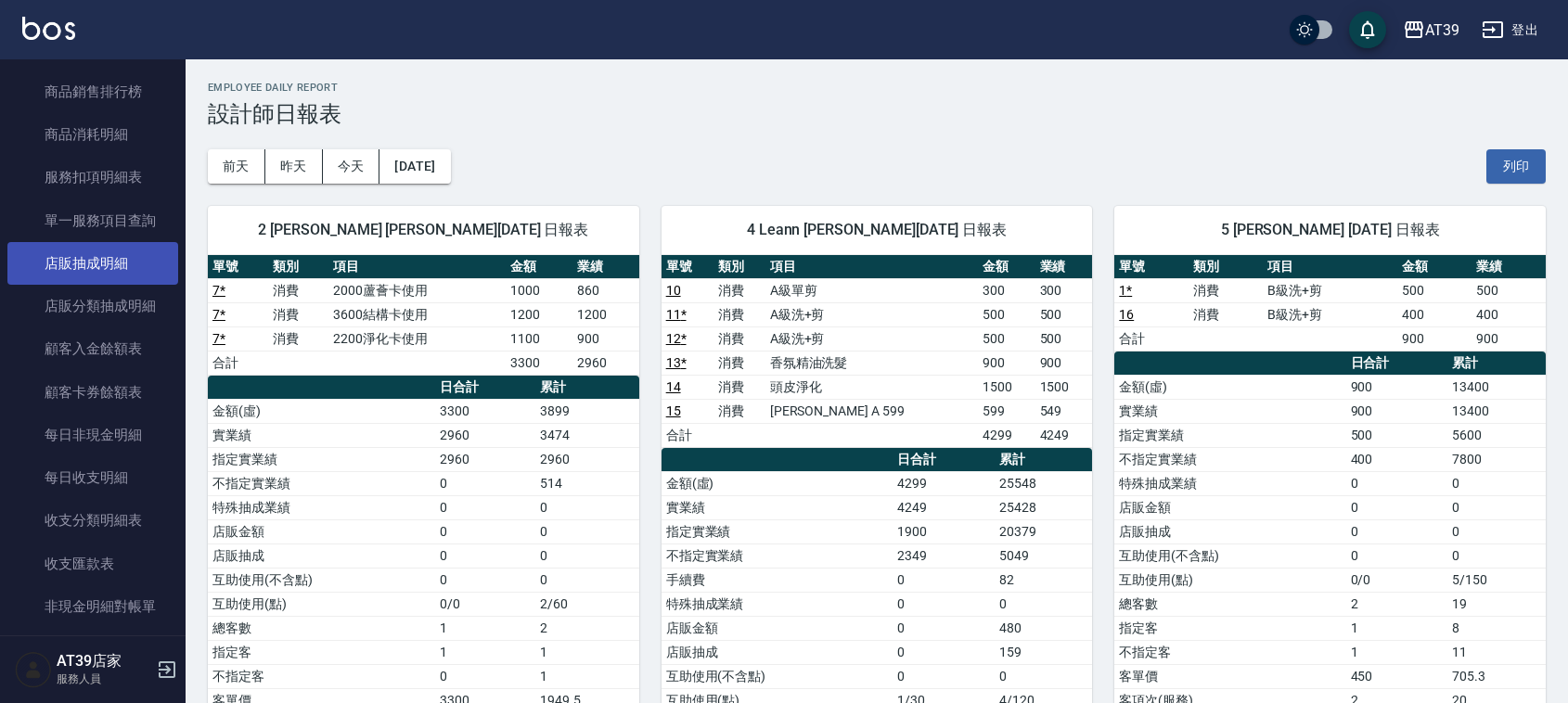 click on "店販抽成明細" at bounding box center (93, 263) 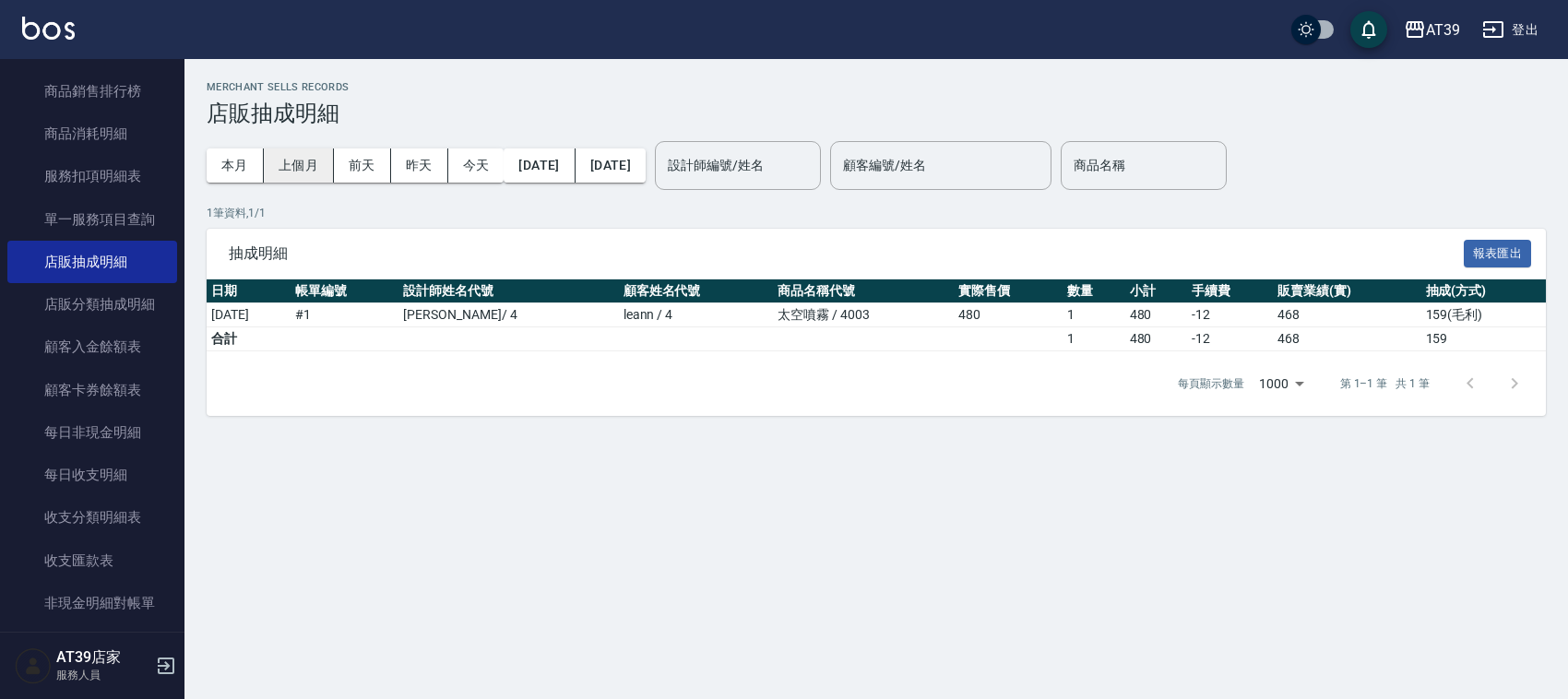 click on "上個月" at bounding box center (299, 165) 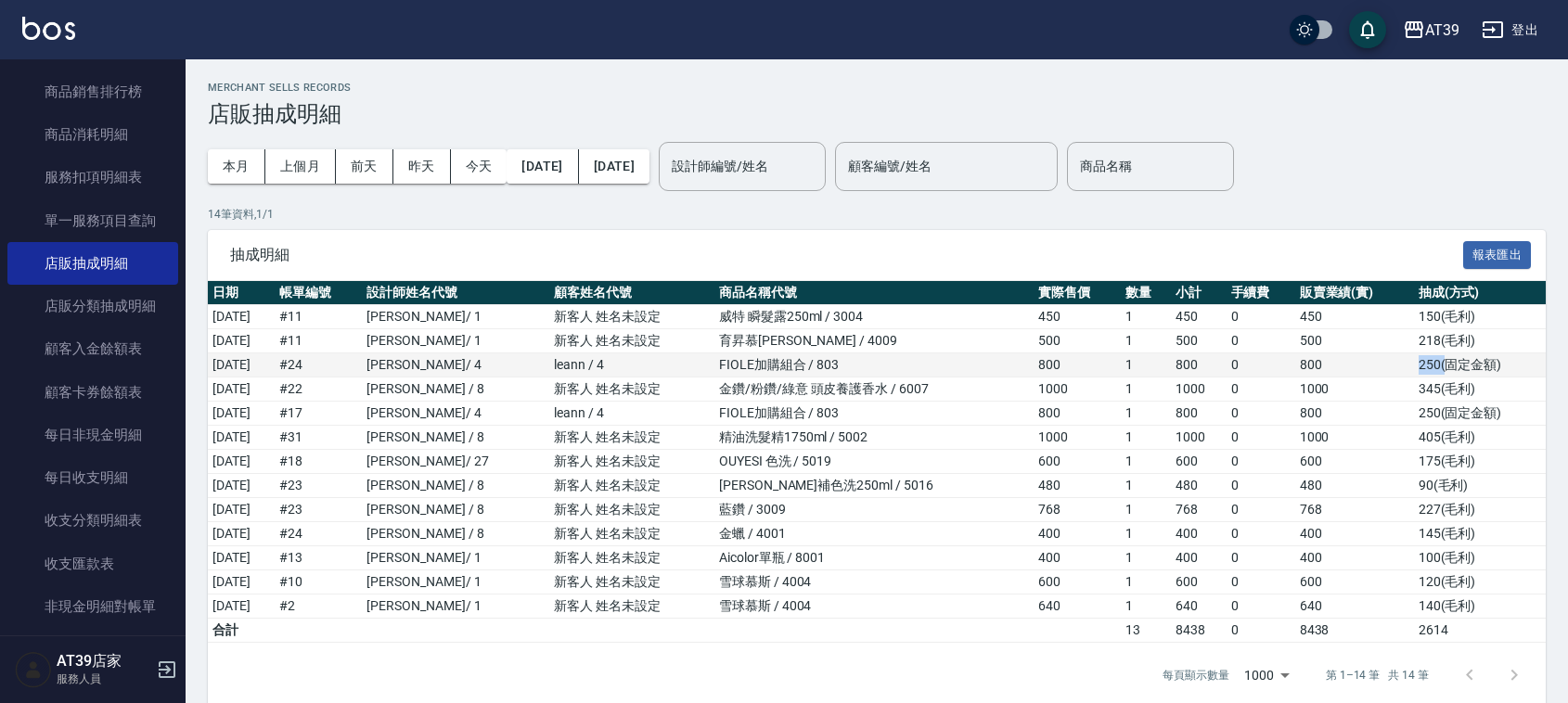 drag, startPoint x: 1448, startPoint y: 360, endPoint x: 1417, endPoint y: 369, distance: 32.28002 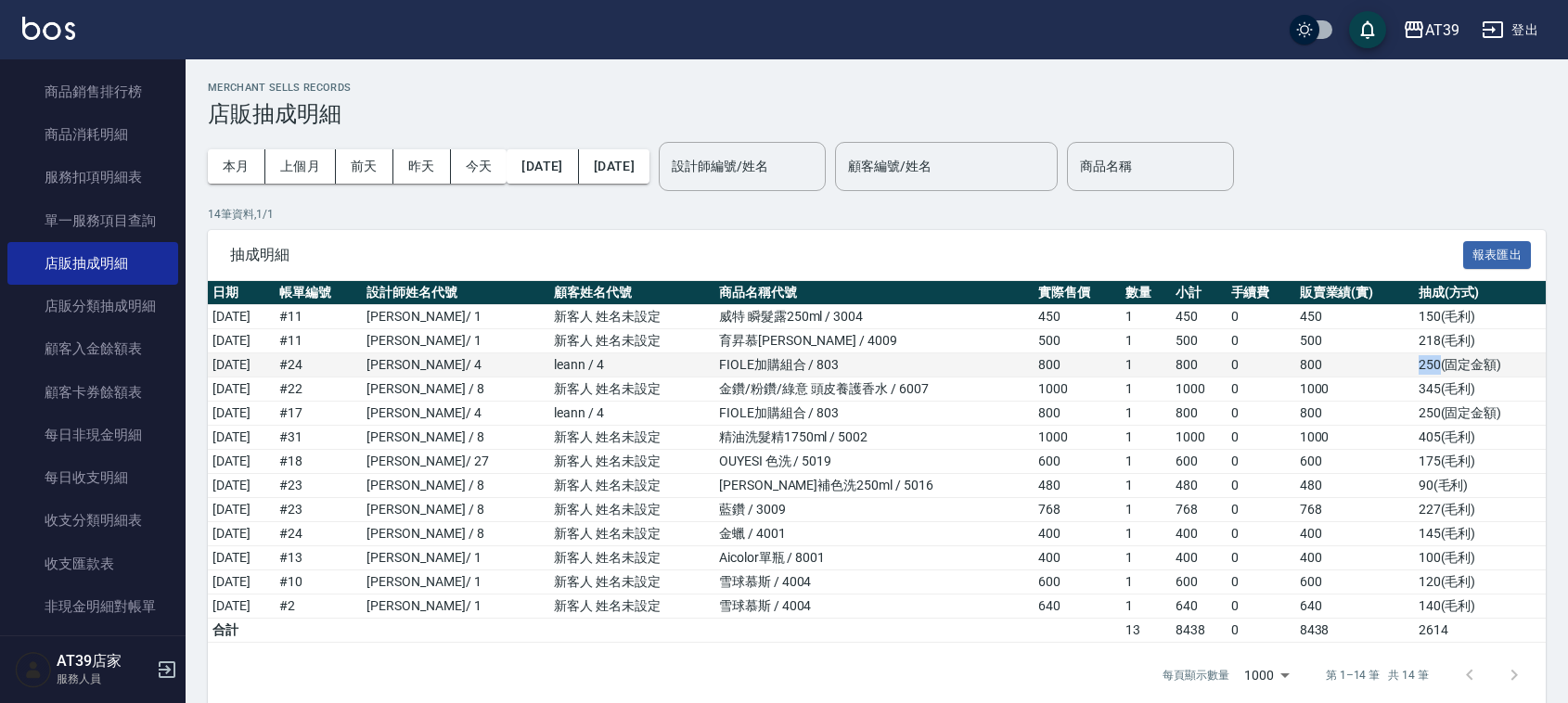 click on "250 ( 固定金額 )" at bounding box center (1480, 365) 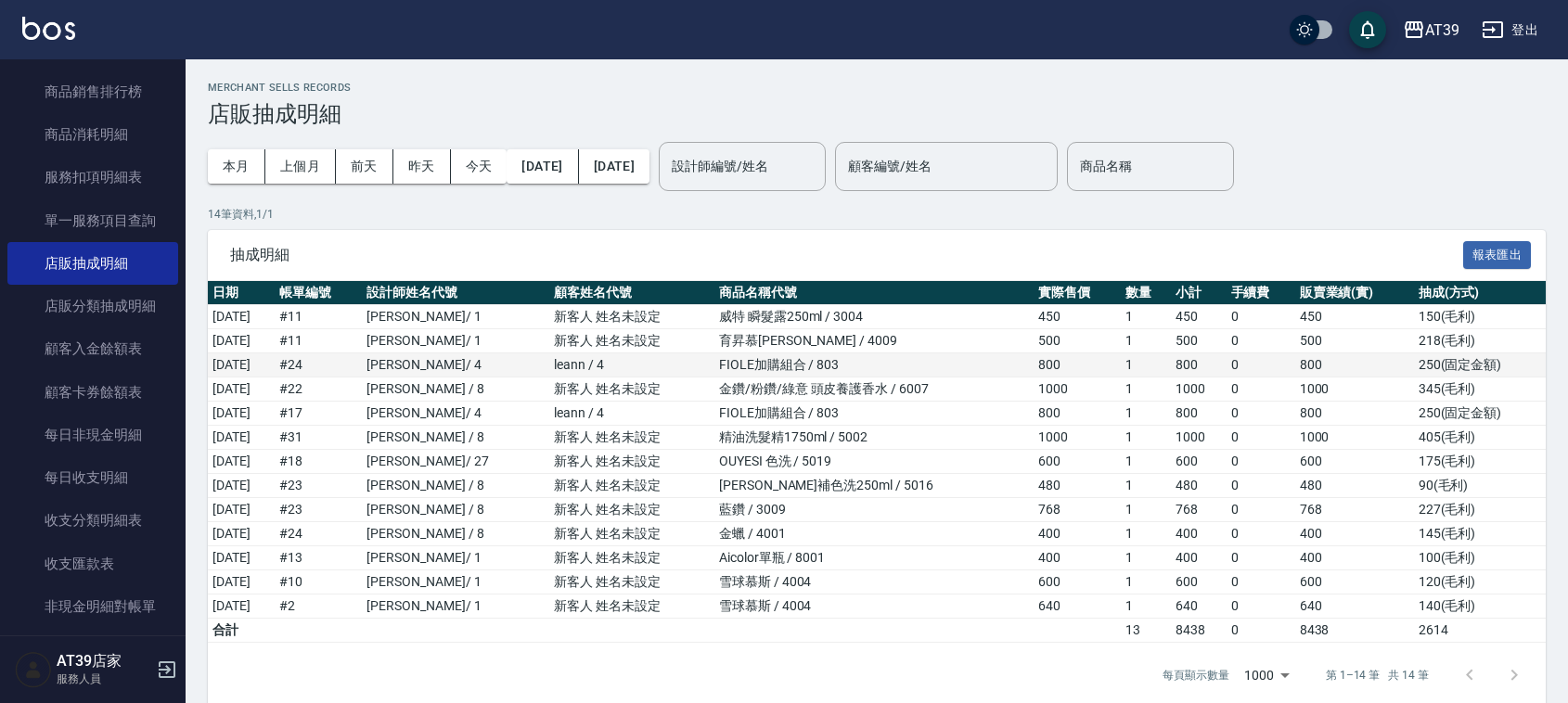 click on "800" at bounding box center (1355, 365) 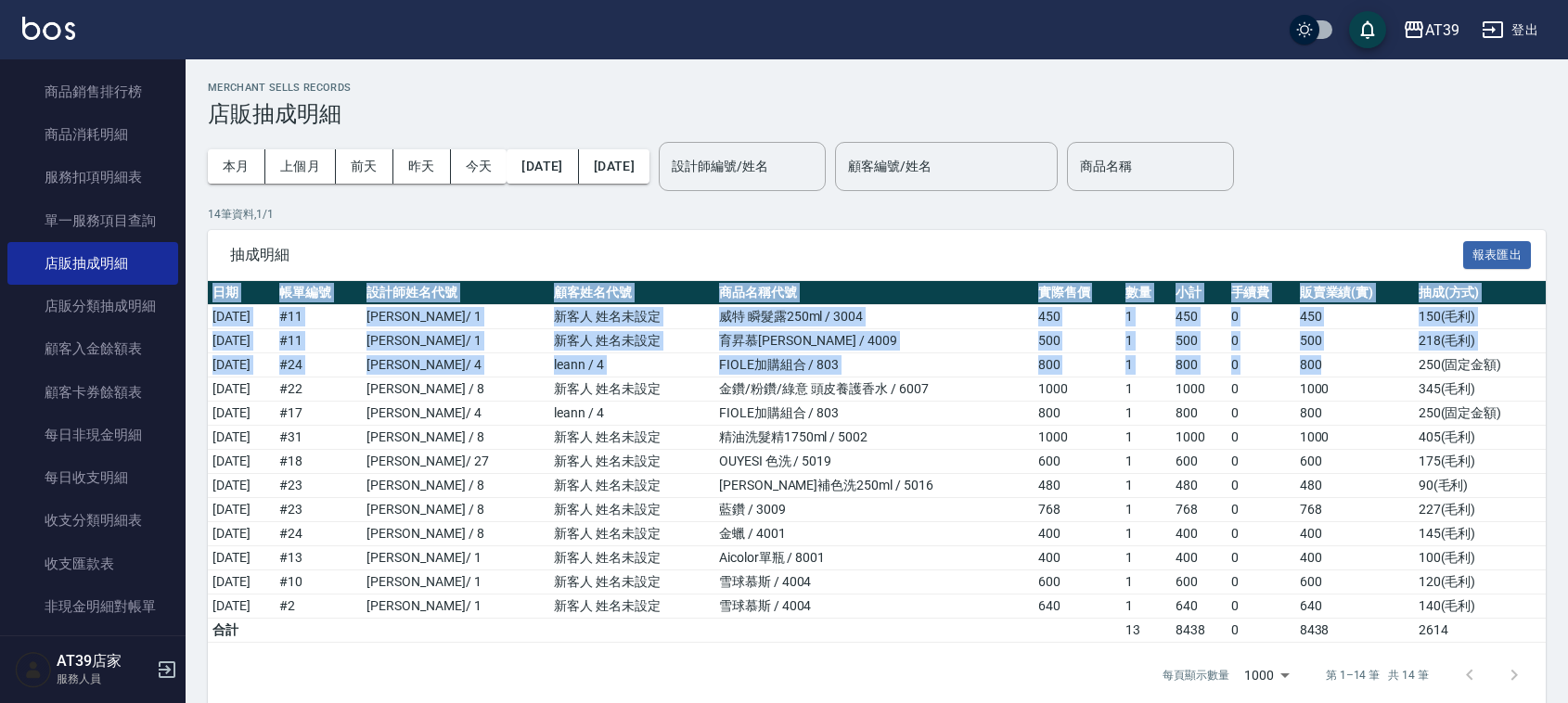 drag, startPoint x: 1408, startPoint y: 366, endPoint x: 1548, endPoint y: 349, distance: 141.02837 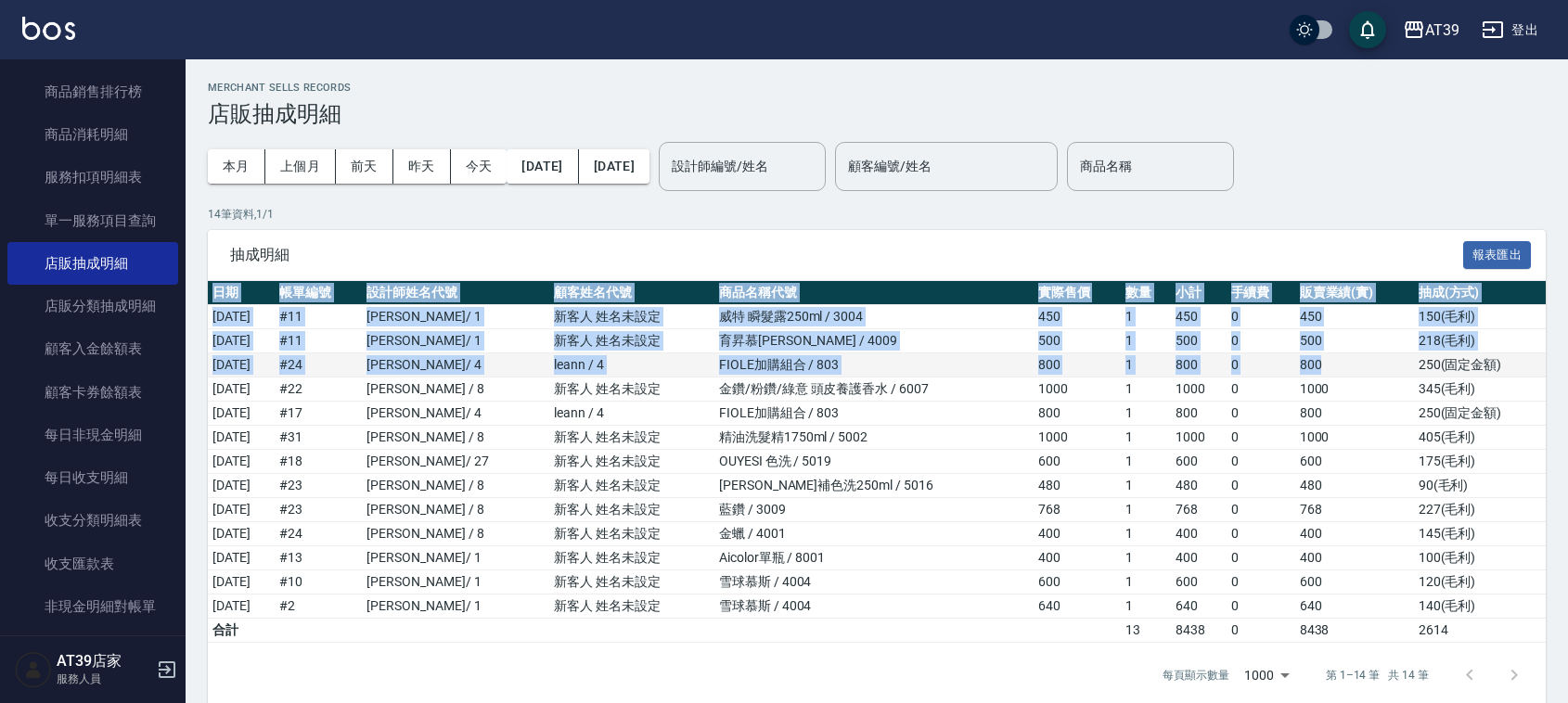 click on "250 ( 固定金額 )" at bounding box center (1480, 365) 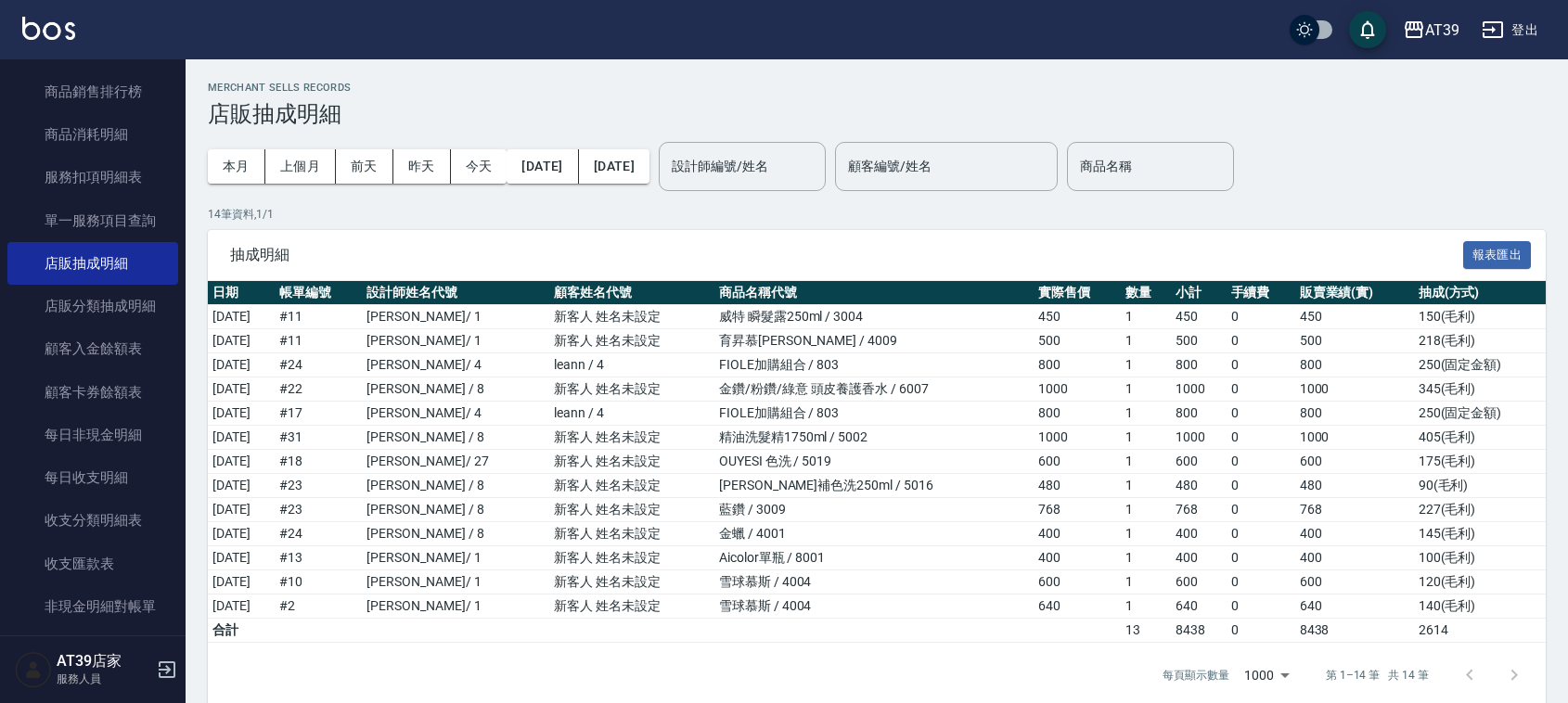 scroll, scrollTop: 30, scrollLeft: 0, axis: vertical 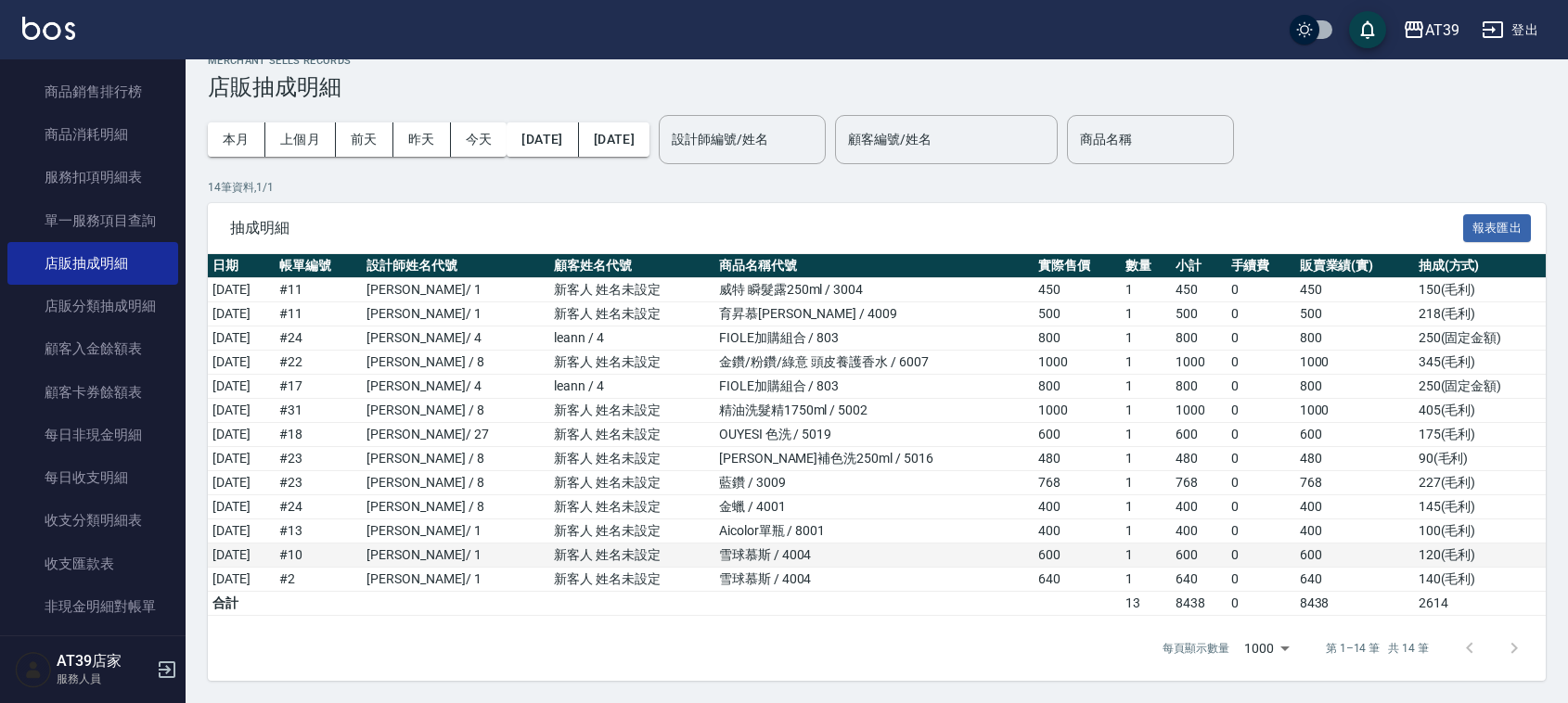click on "雪球慕斯 / 4004" at bounding box center (874, 556) 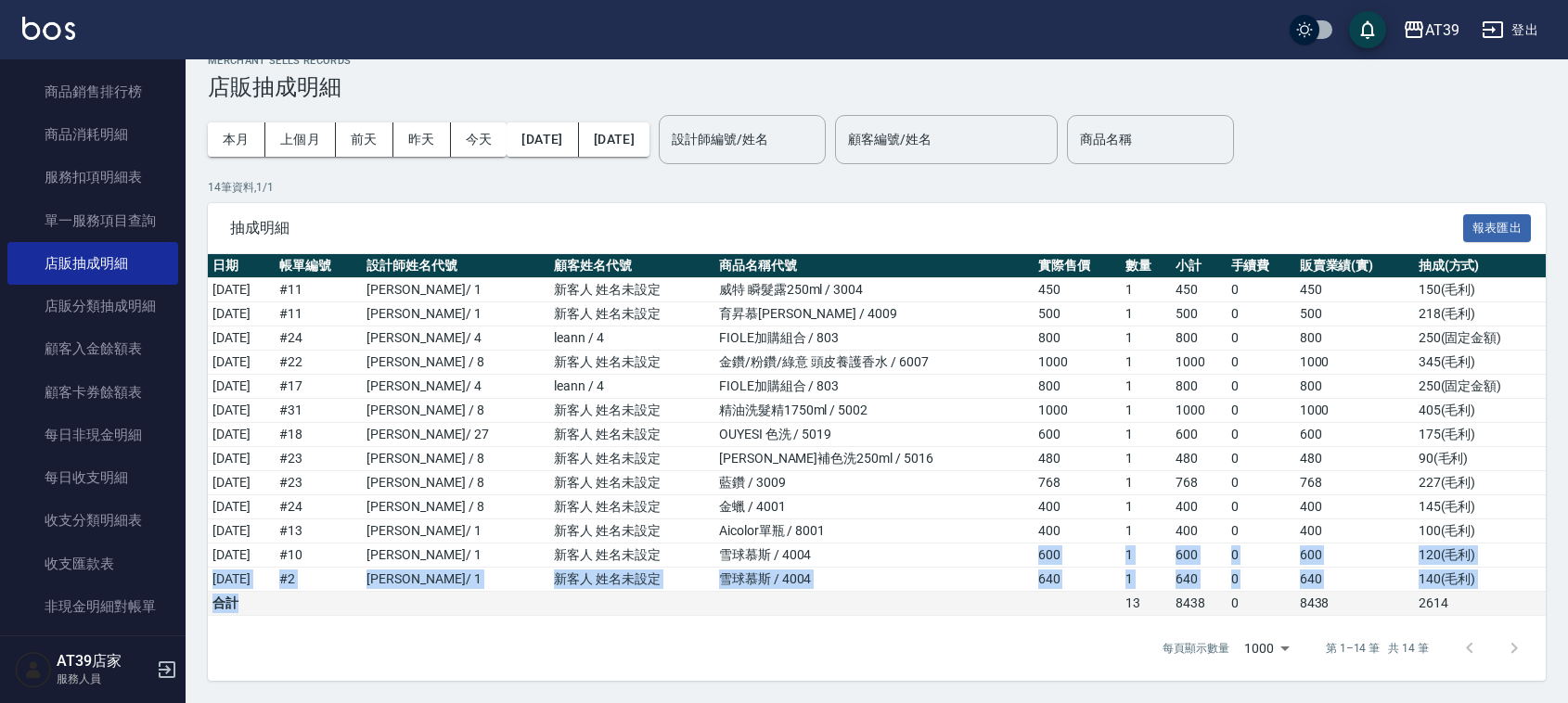 drag, startPoint x: 852, startPoint y: 556, endPoint x: 870, endPoint y: 599, distance: 46.615448 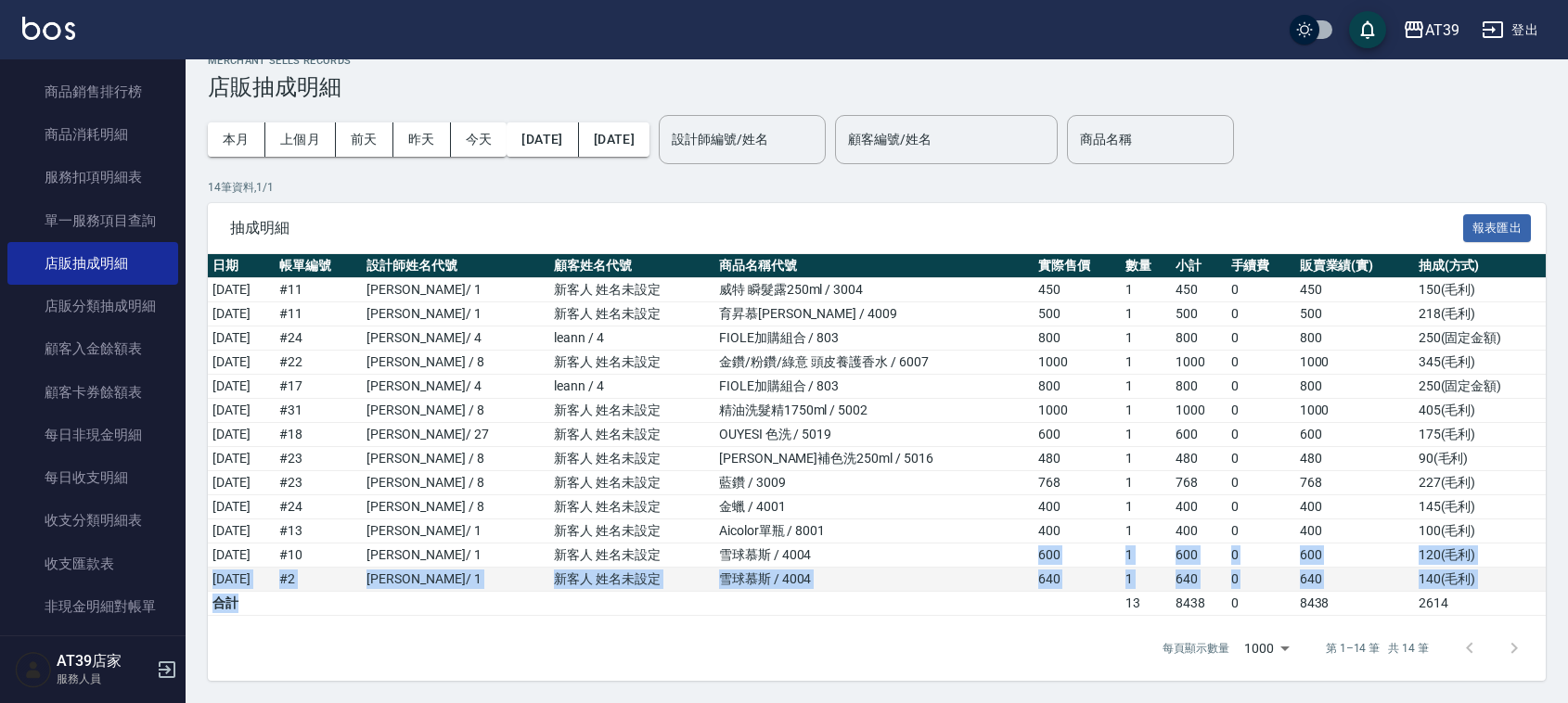click on "雪球慕斯 / 4004" at bounding box center (874, 580) 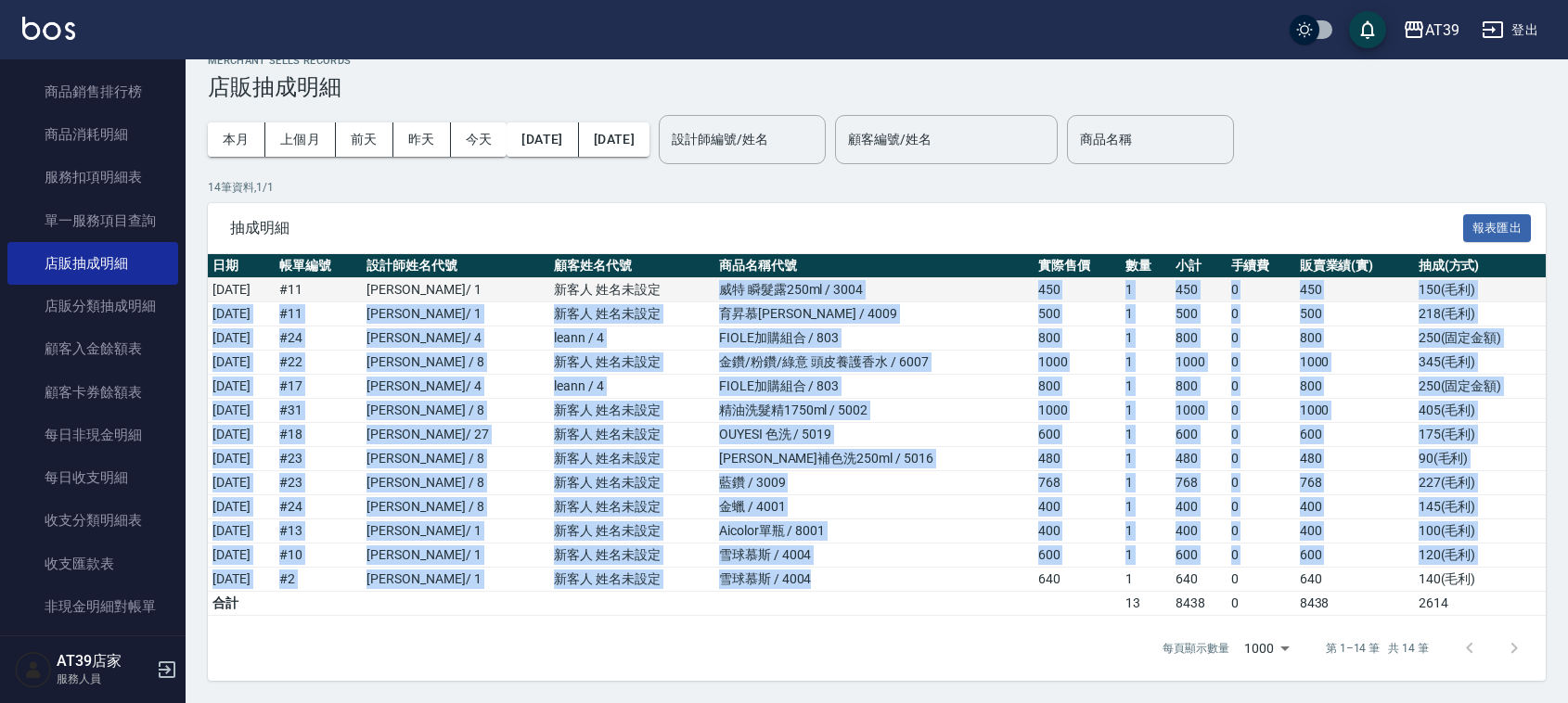 drag, startPoint x: 868, startPoint y: 589, endPoint x: 717, endPoint y: 280, distance: 343.9215 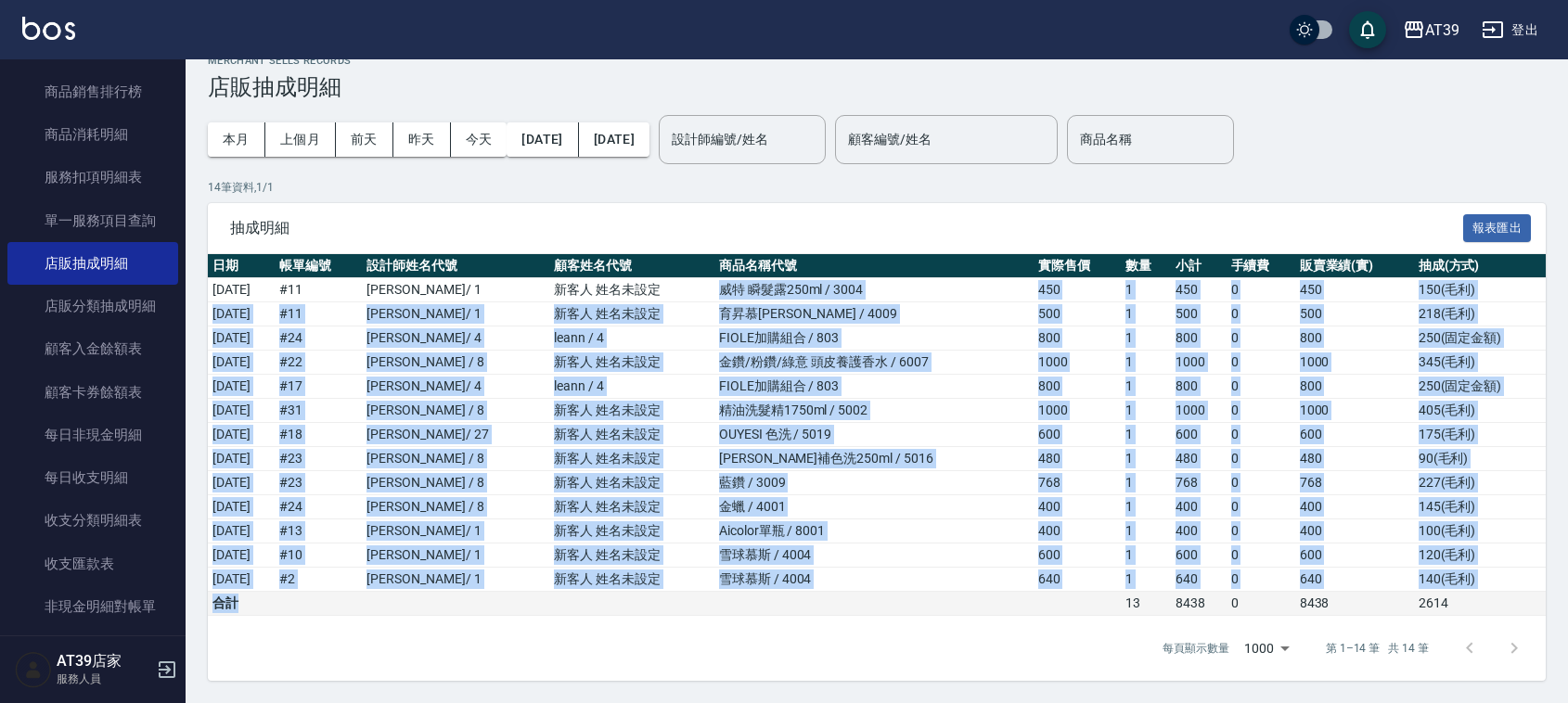 drag, startPoint x: 804, startPoint y: 405, endPoint x: 902, endPoint y: 596, distance: 214.67417 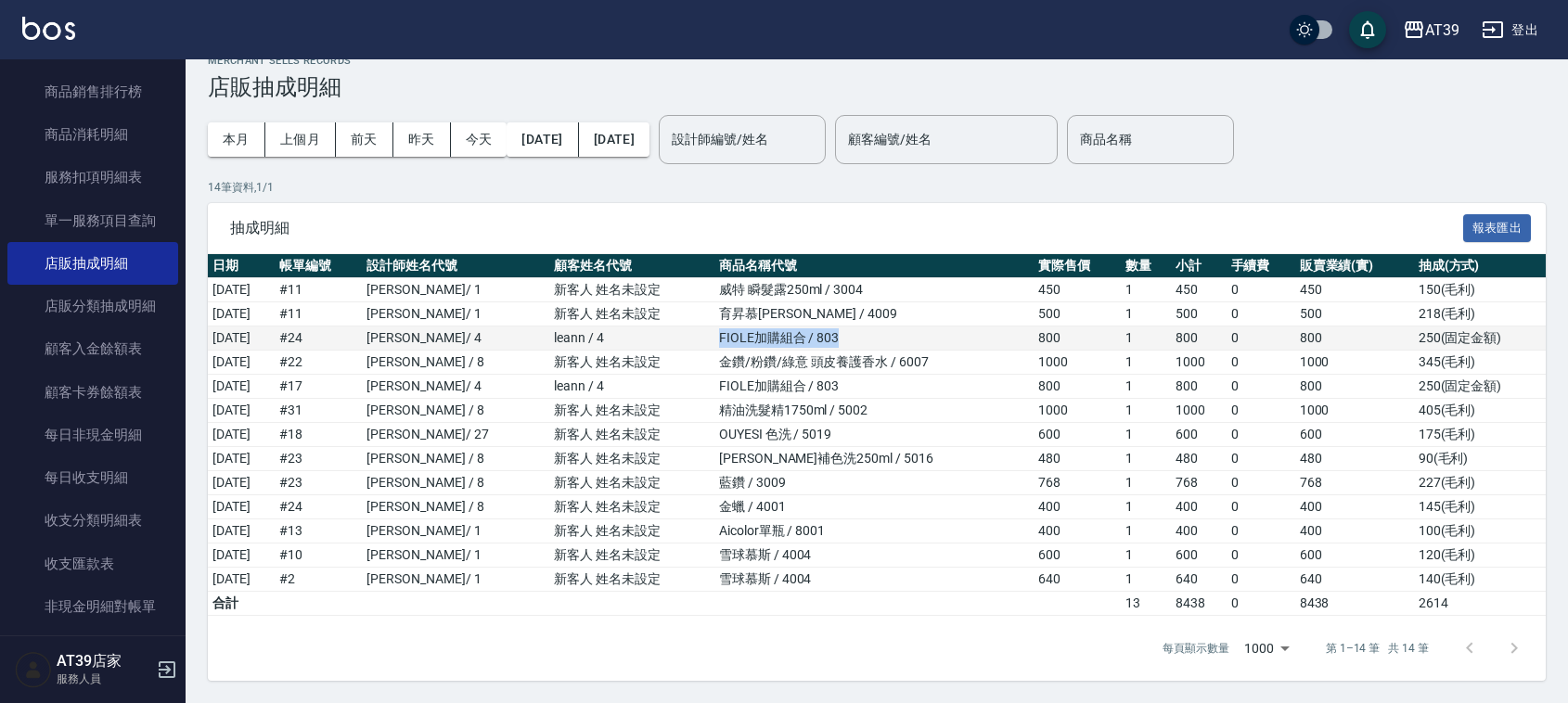 drag, startPoint x: 849, startPoint y: 335, endPoint x: 719, endPoint y: 336, distance: 130.00385 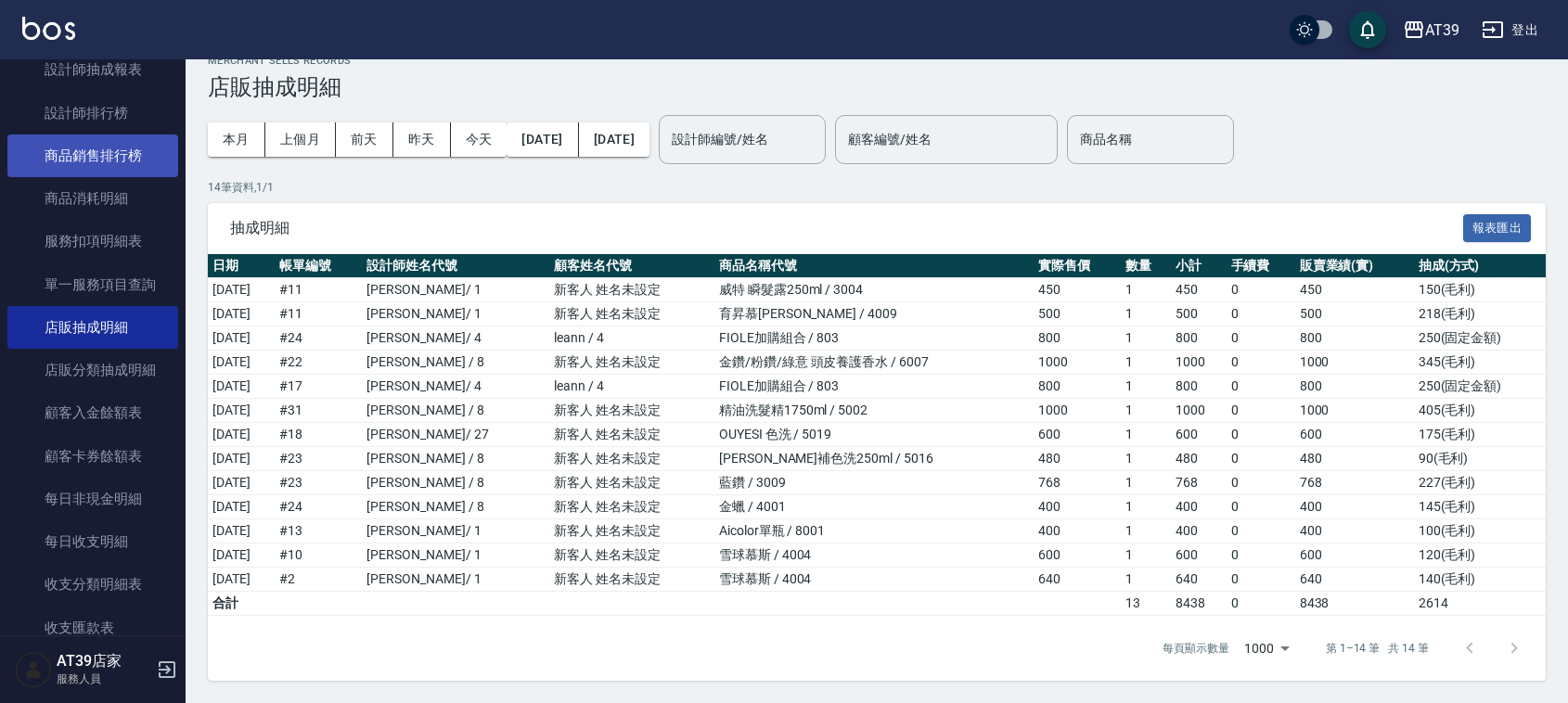 scroll, scrollTop: 761, scrollLeft: 0, axis: vertical 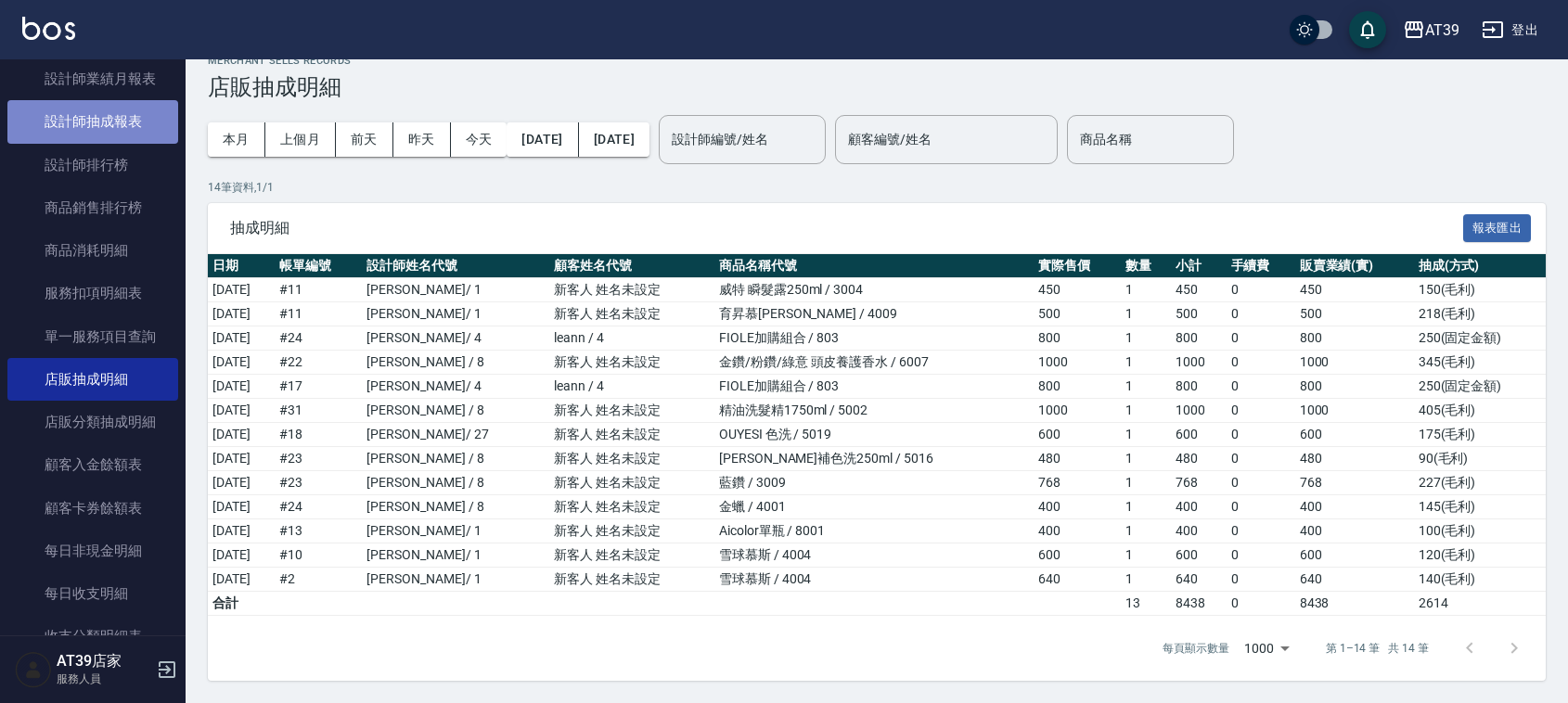 click on "設計師抽成報表" at bounding box center (93, 121) 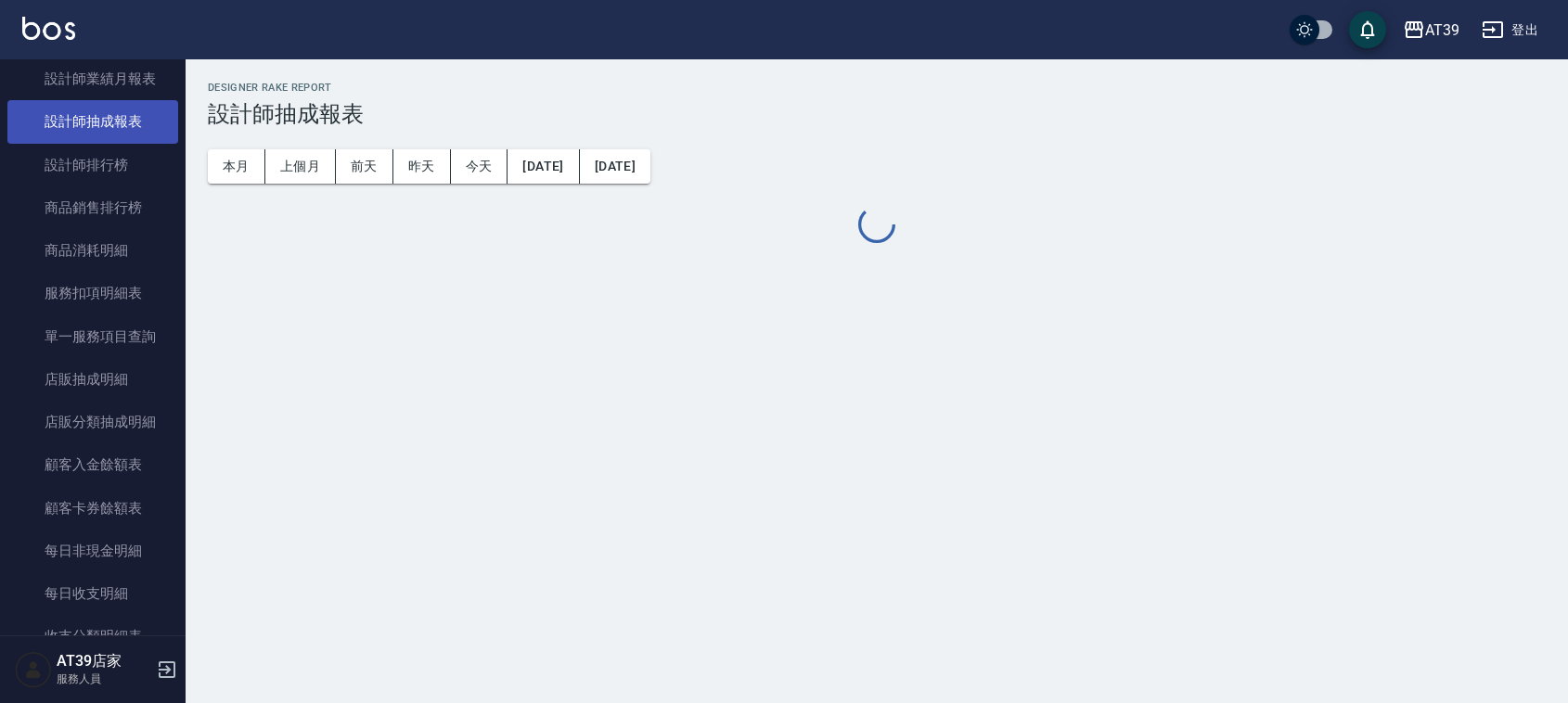 scroll, scrollTop: 0, scrollLeft: 0, axis: both 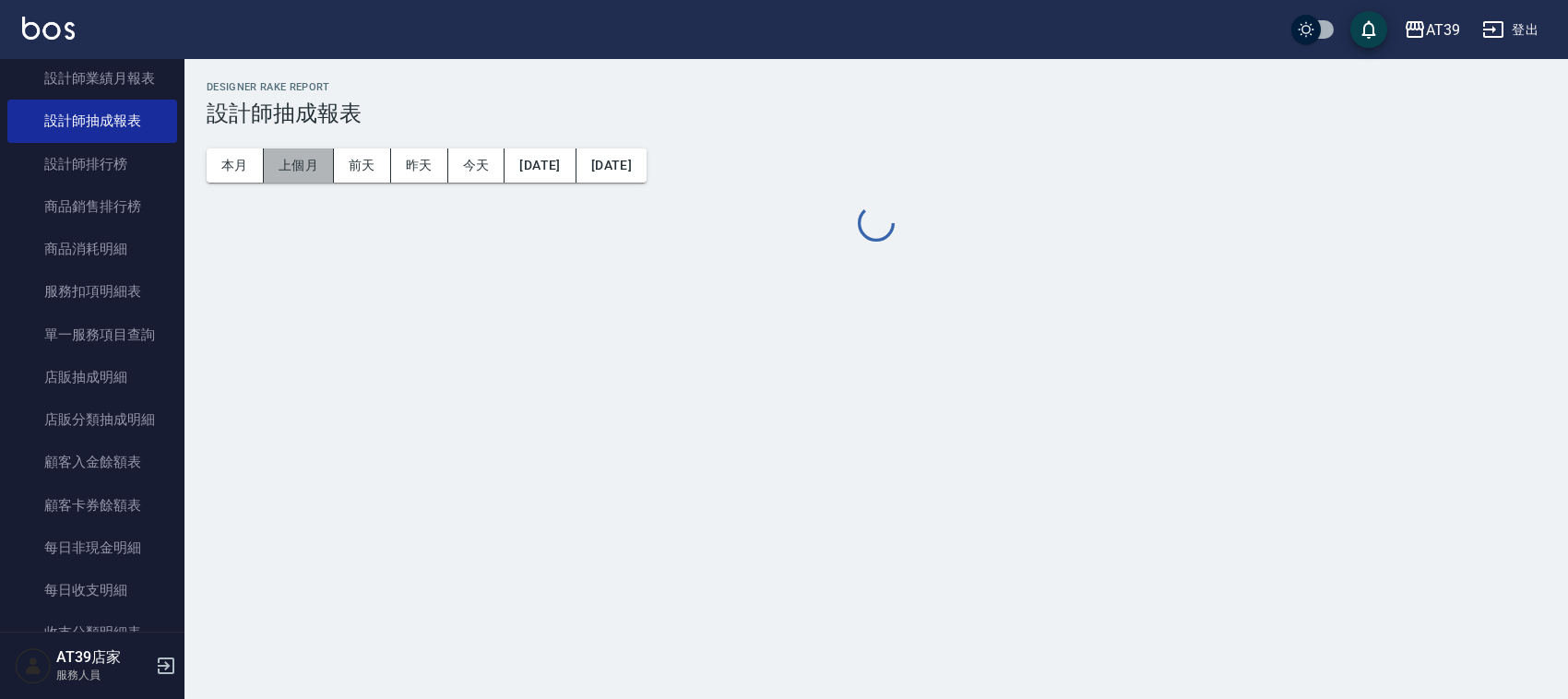 click on "上個月" at bounding box center (299, 165) 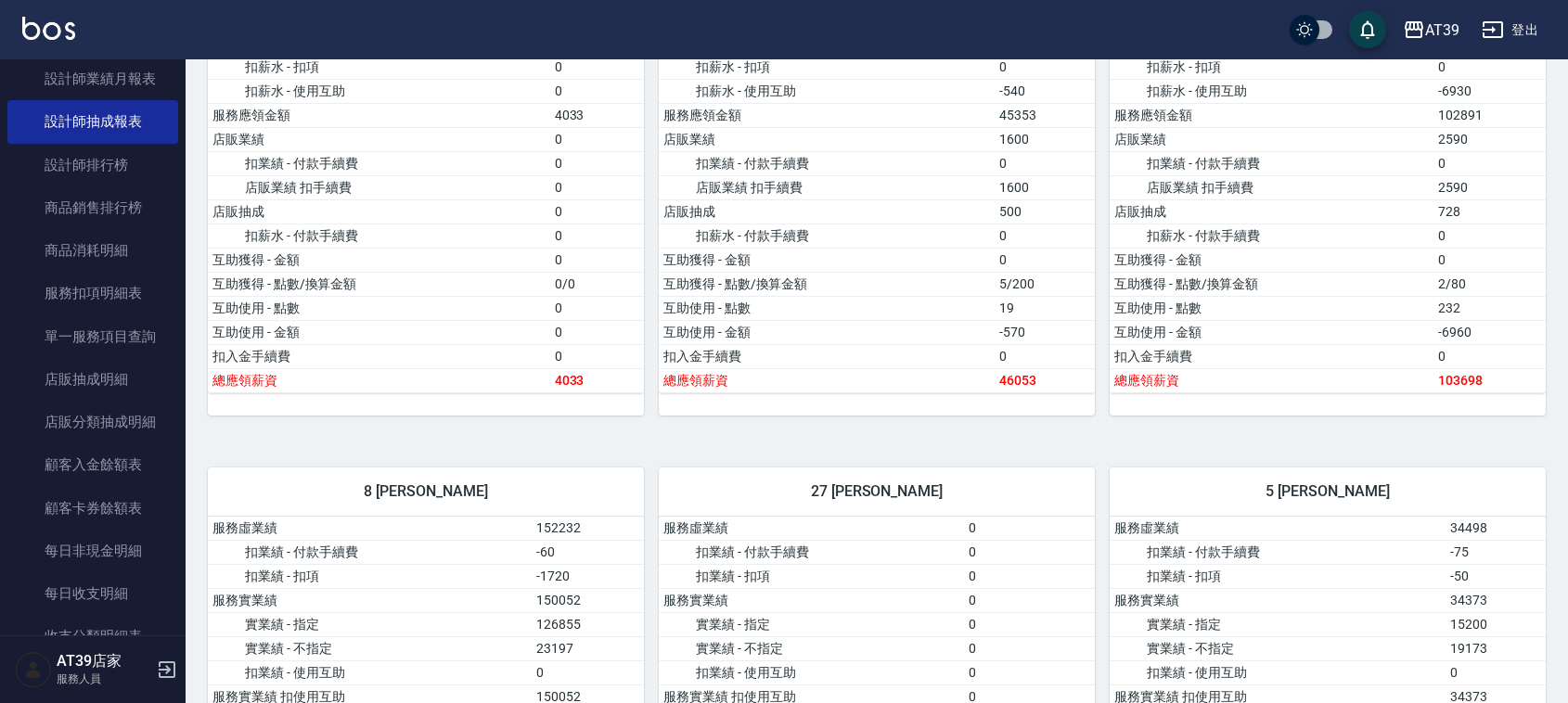 scroll, scrollTop: 627, scrollLeft: 0, axis: vertical 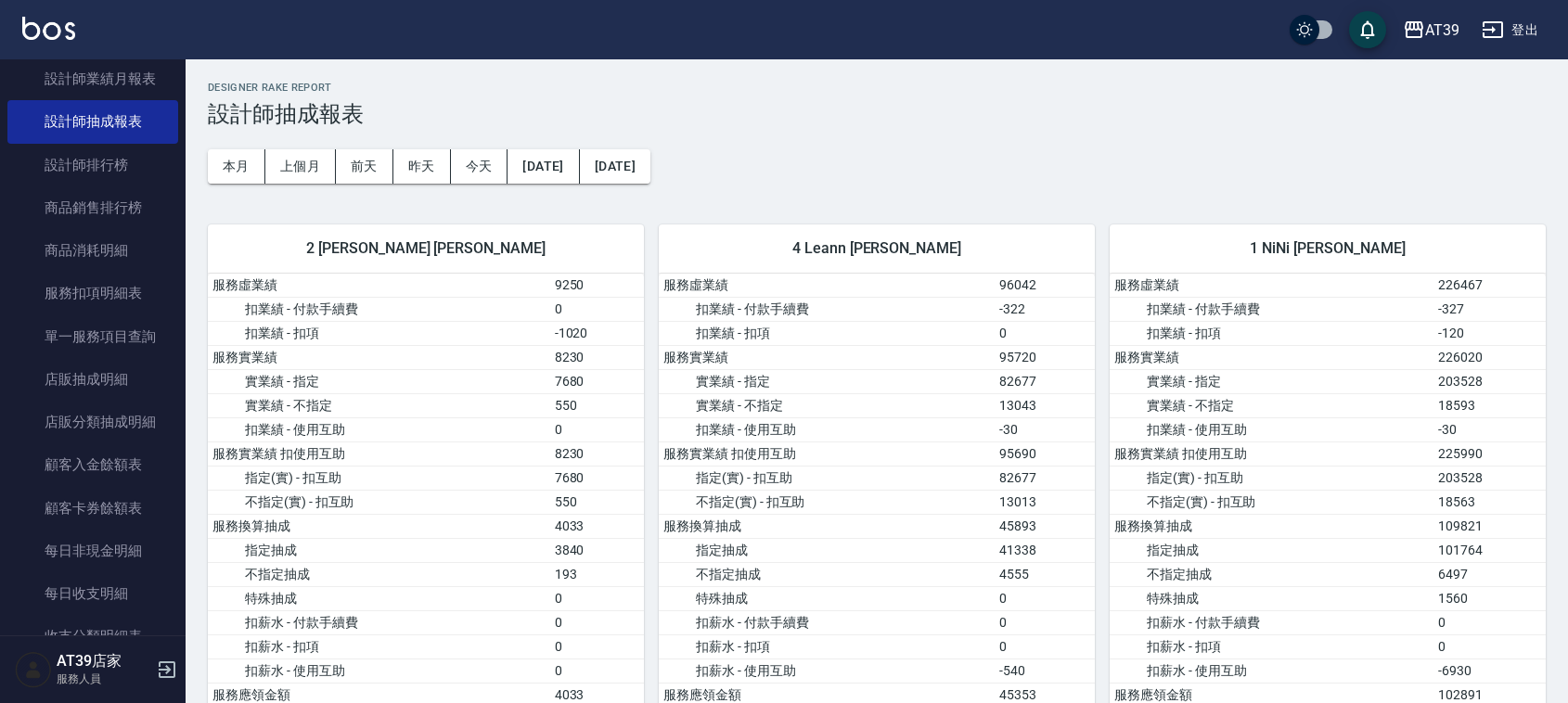 click on "1 NiNi [PERSON_NAME]" at bounding box center (1328, 249) 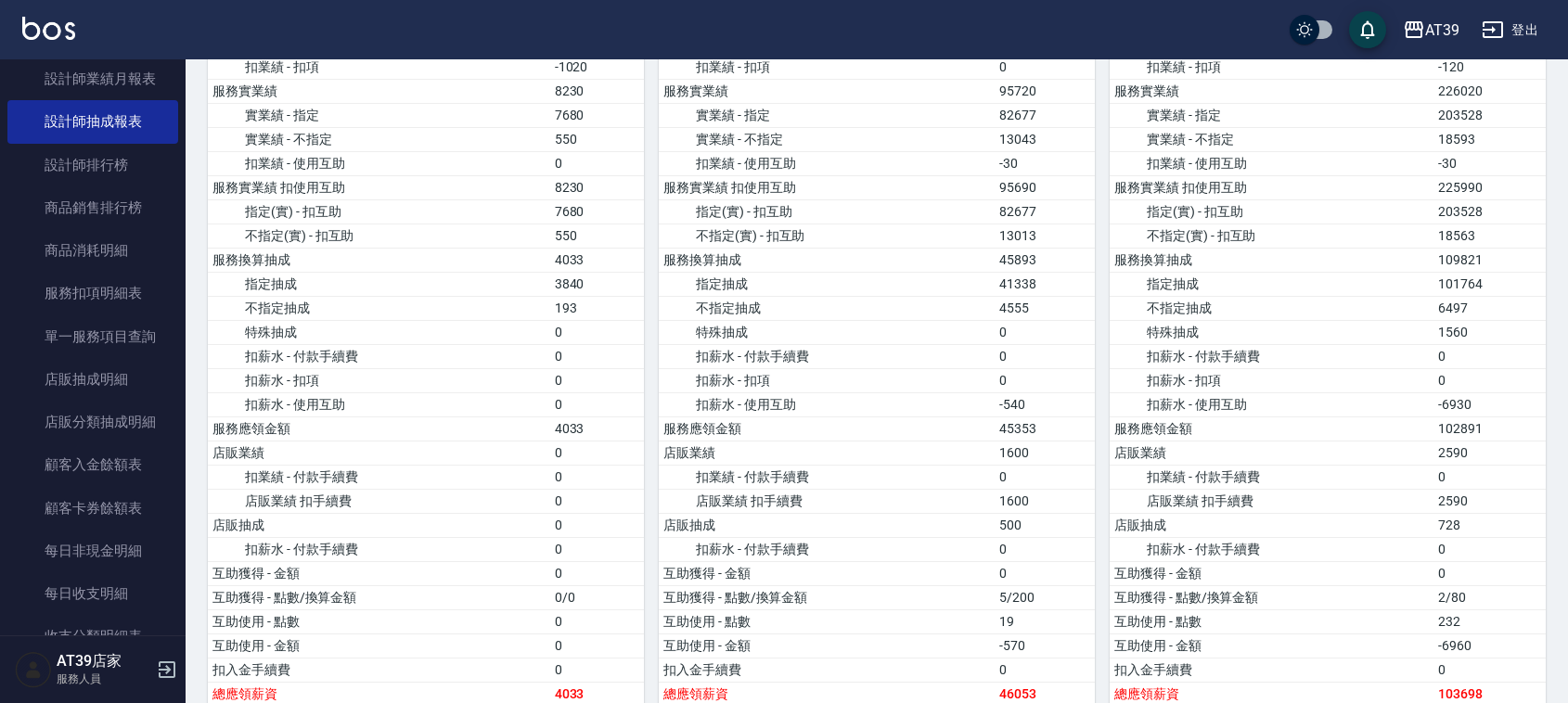 scroll, scrollTop: 0, scrollLeft: 0, axis: both 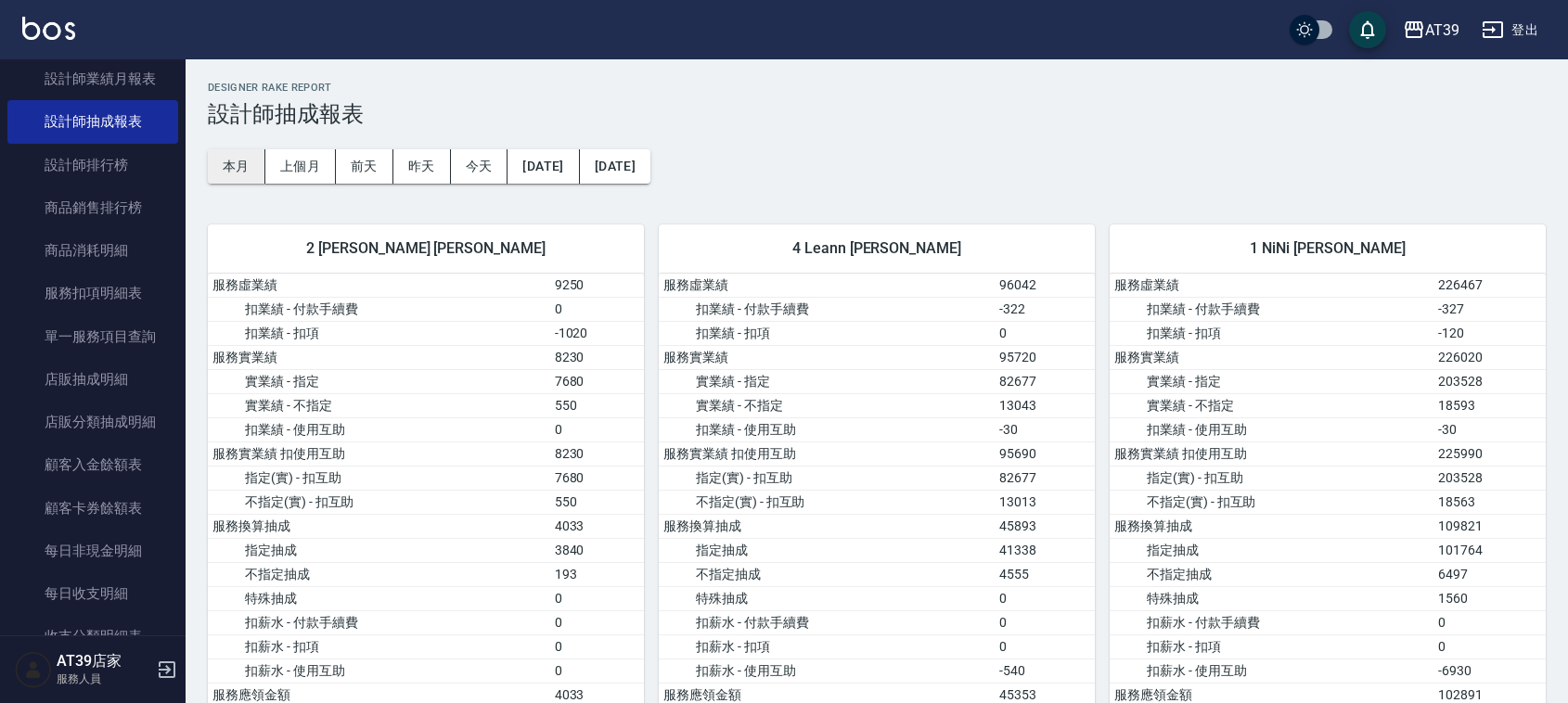 click on "本月" at bounding box center [237, 166] 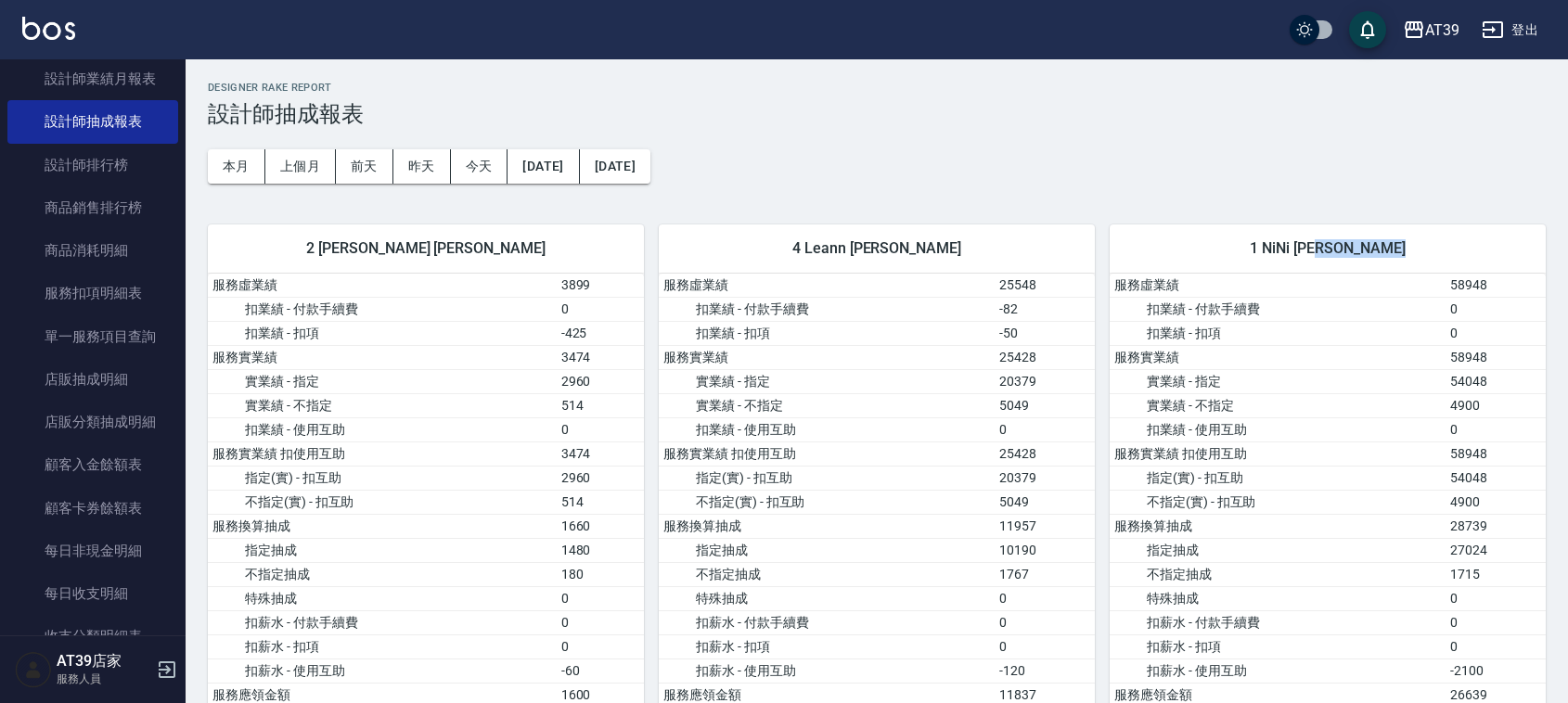 drag, startPoint x: 1559, startPoint y: 223, endPoint x: 1575, endPoint y: 404, distance: 181.7058 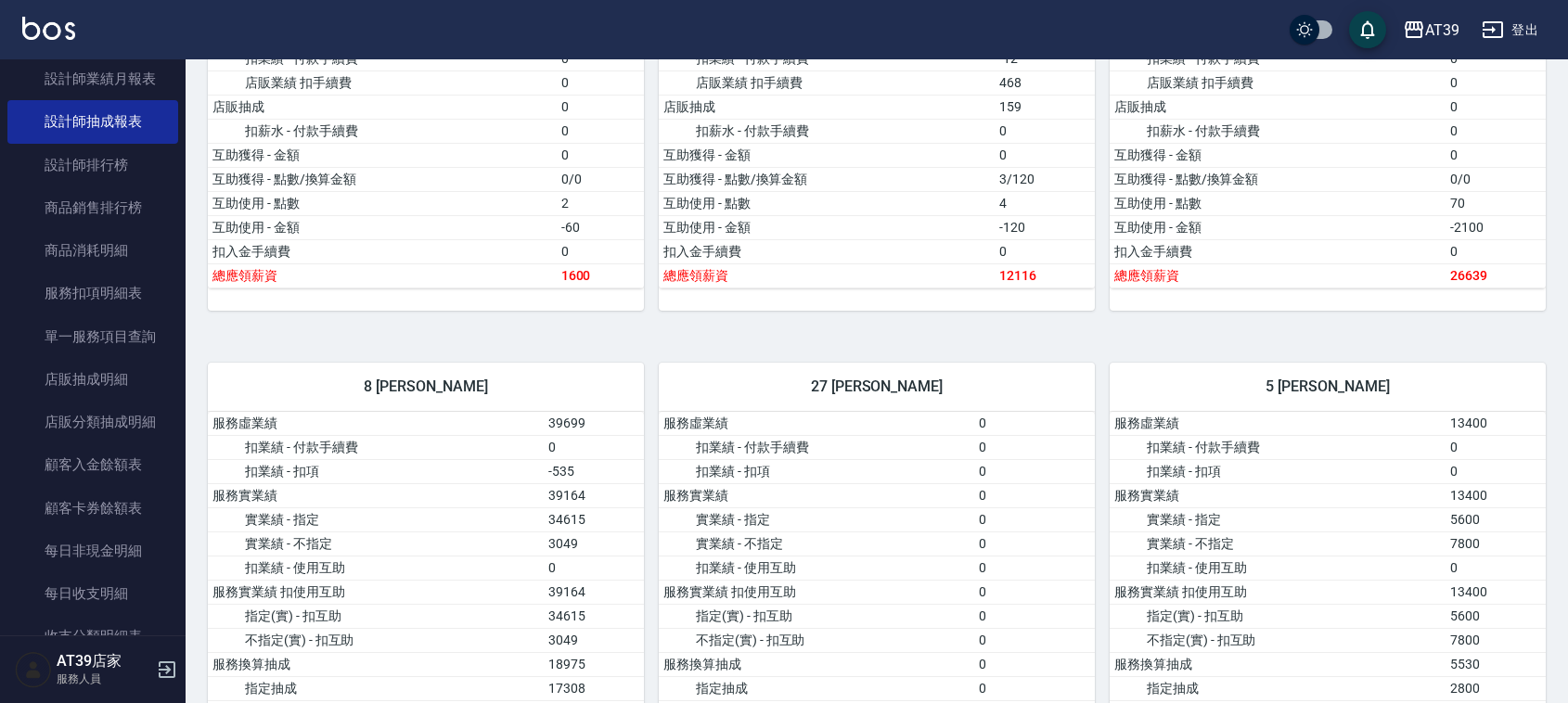 scroll, scrollTop: 694, scrollLeft: 0, axis: vertical 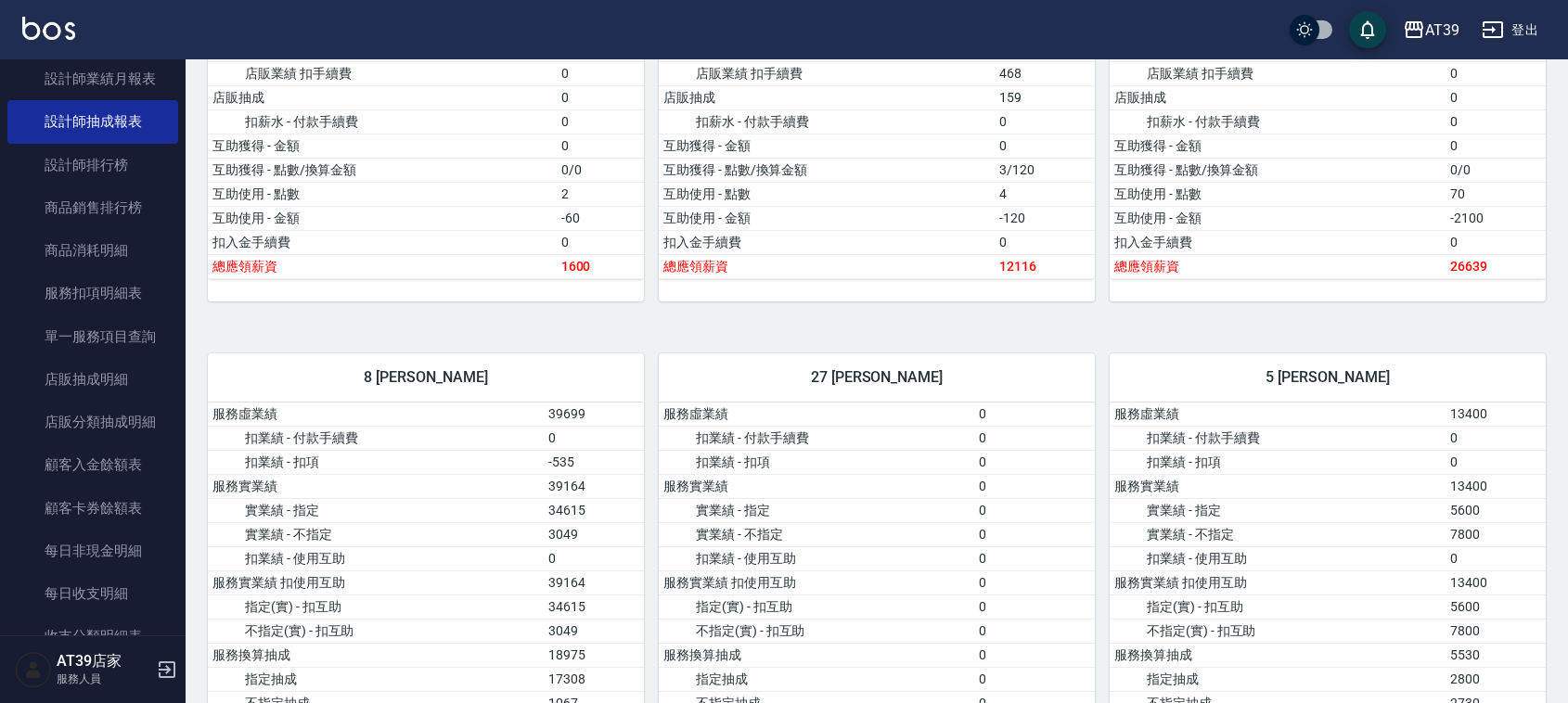 click on "5 愷爾 張愷兒 服務虛業績 13400 扣業績 - 付款手續費 0 扣業績 - 扣項 0 服務實業績 13400 實業績 - 指定 5600 實業績 - 不指定 7800 扣業績 - 使用互助 0 服務實業績 扣使用互助 13400 指定(實) - 扣互助 5600 不指定(實) - 扣互助 7800 服務換算抽成 5530 指定抽成 2800 不指定抽成 2730 特殊抽成 0 扣薪水 - 付款手續費 0 扣薪水 - 扣項 0 扣薪水 - 使用互助  -150 服務應領金額 5380 店販業績 0 扣業績 - 付款手續費 0 店販業績 扣手續費 0 店販抽成 0 扣薪水 - 付款手續費 0 互助獲得 - 金額 0 互助獲得 - 點數/換算金額 0/0 互助使用 - 點數 5 互助使用 - 金額 -150 扣入金手續費 0 總應領薪資 5380" at bounding box center [1320, 731] 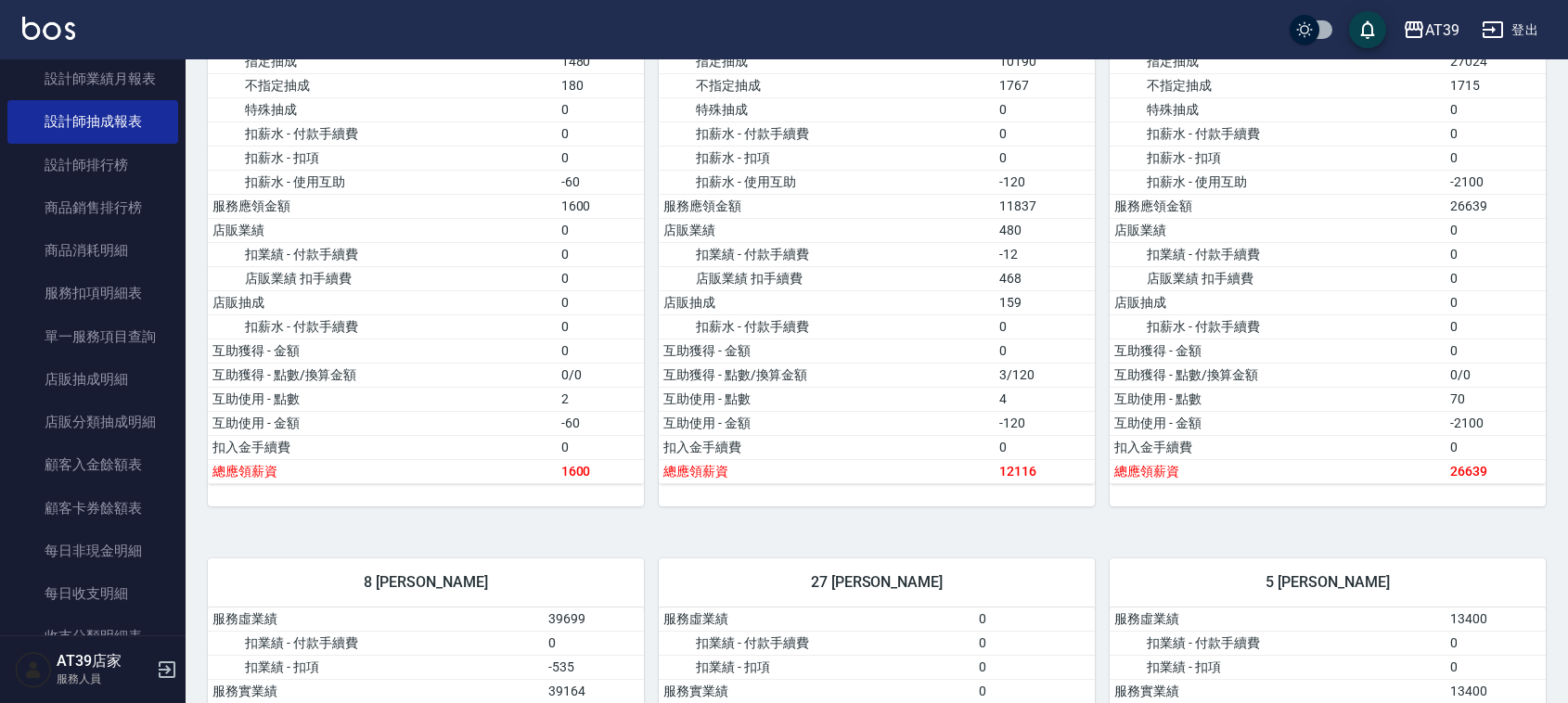 scroll, scrollTop: 346, scrollLeft: 0, axis: vertical 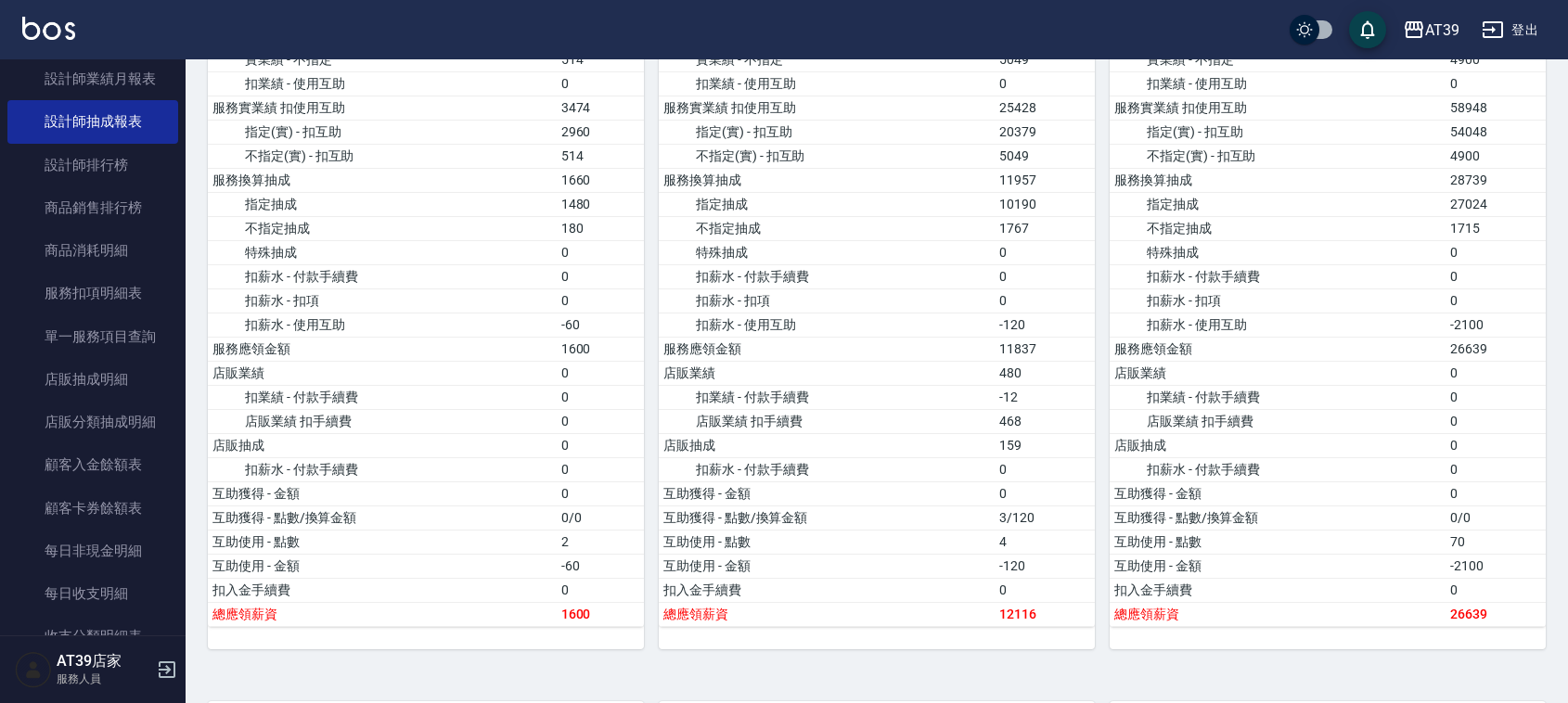 click at bounding box center (48, 28) 